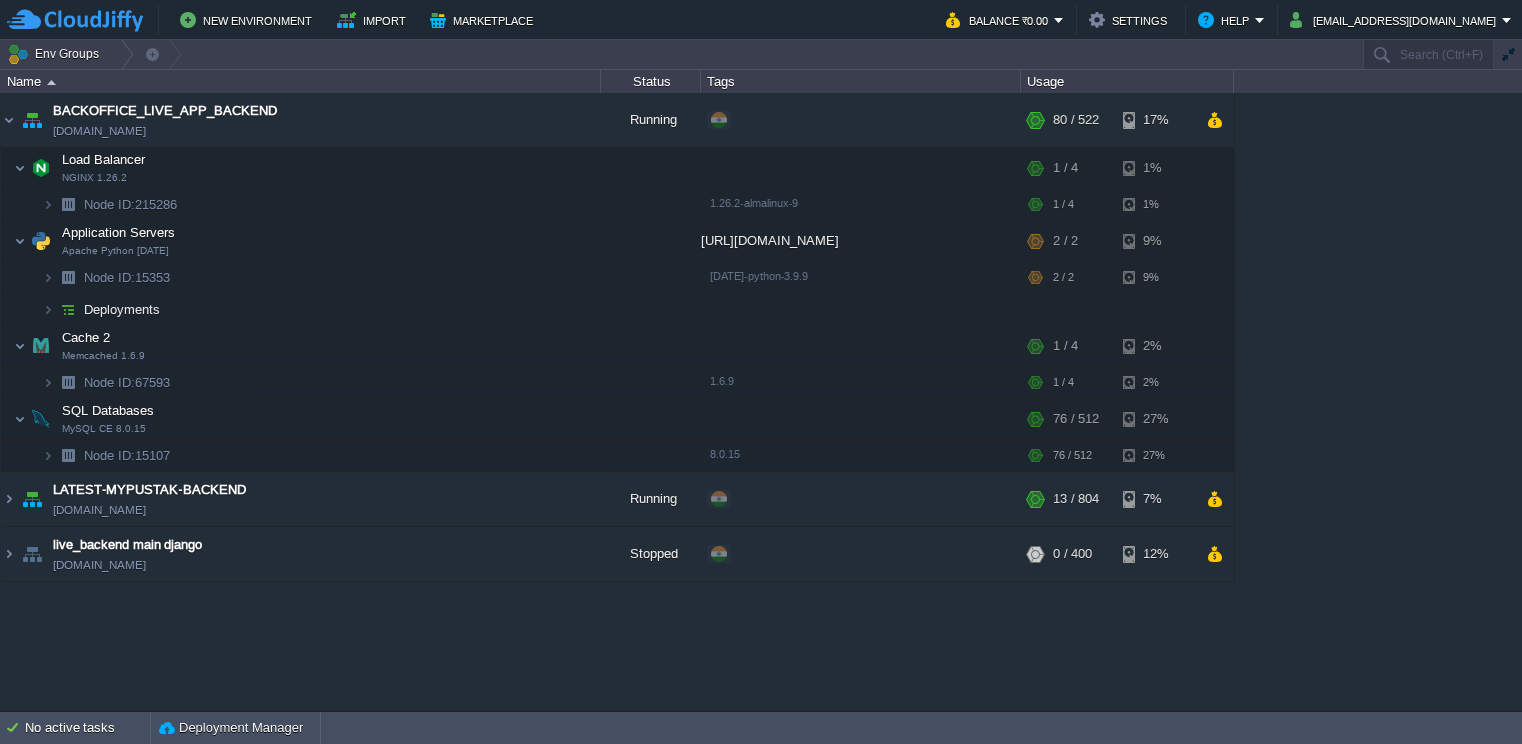 scroll, scrollTop: 0, scrollLeft: 0, axis: both 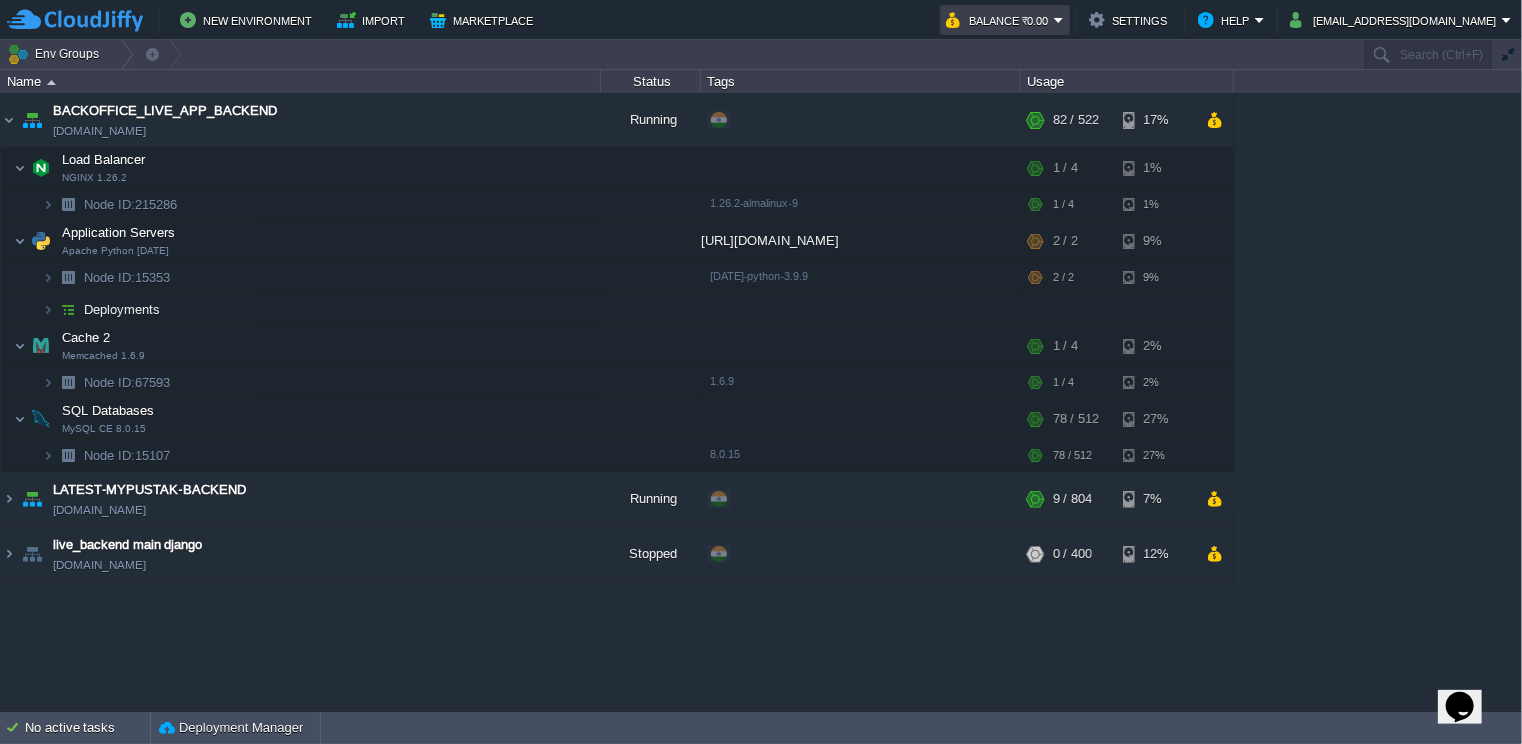 click on "Balance ₹0.00" at bounding box center (1005, 20) 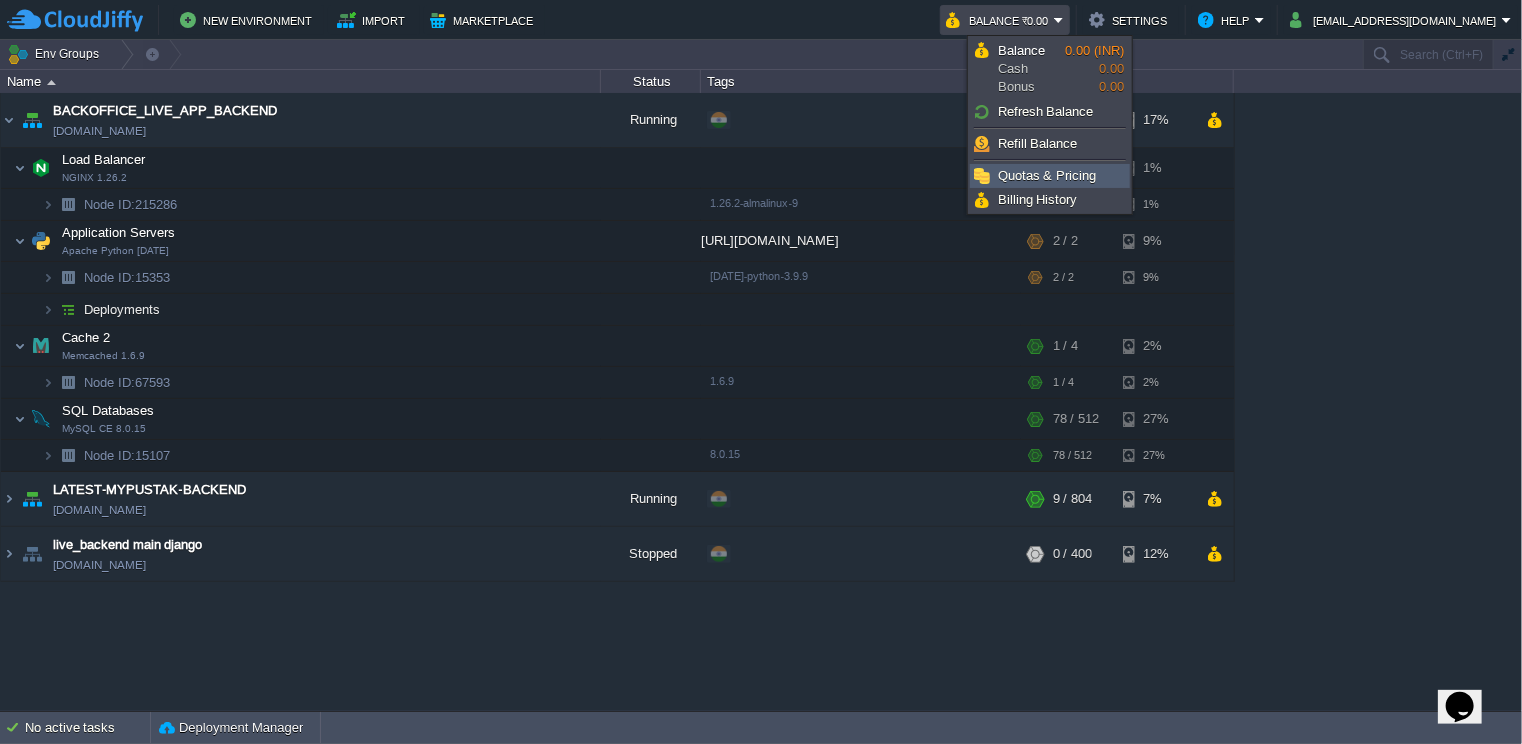 click on "Quotas & Pricing" at bounding box center (1047, 175) 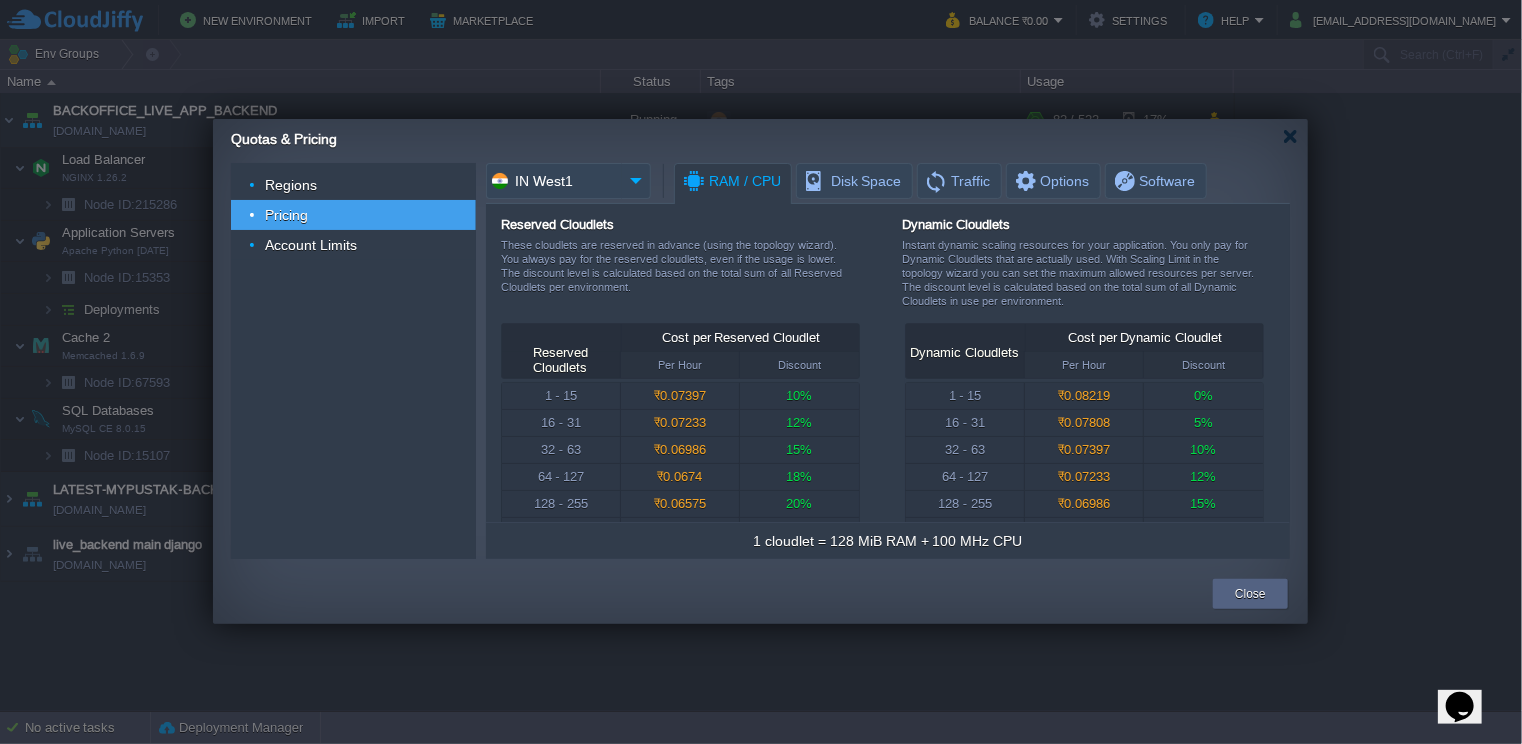 click on "Quotas & Pricing" at bounding box center [769, 136] 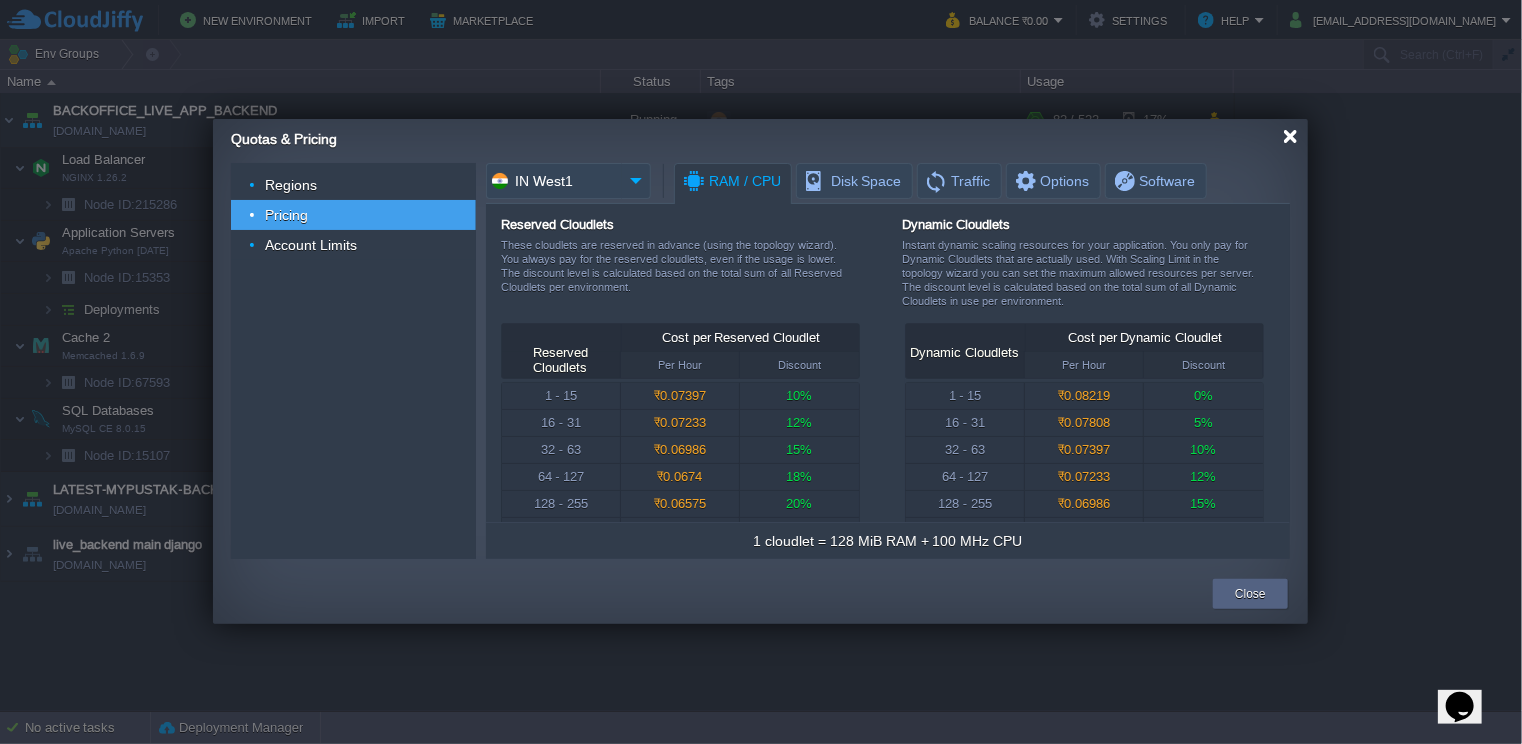 click at bounding box center (1290, 136) 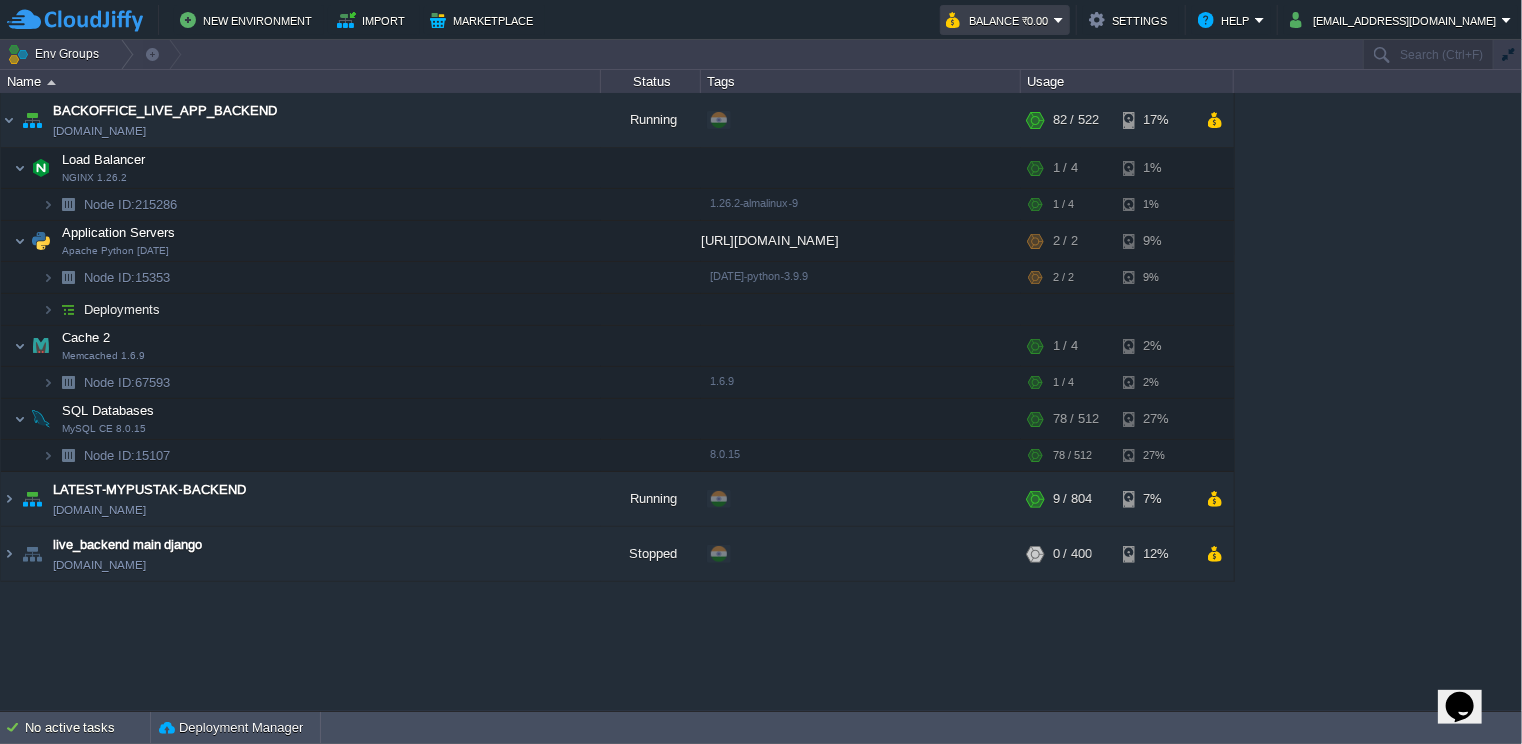 click on "Balance ₹0.00" at bounding box center [1000, 20] 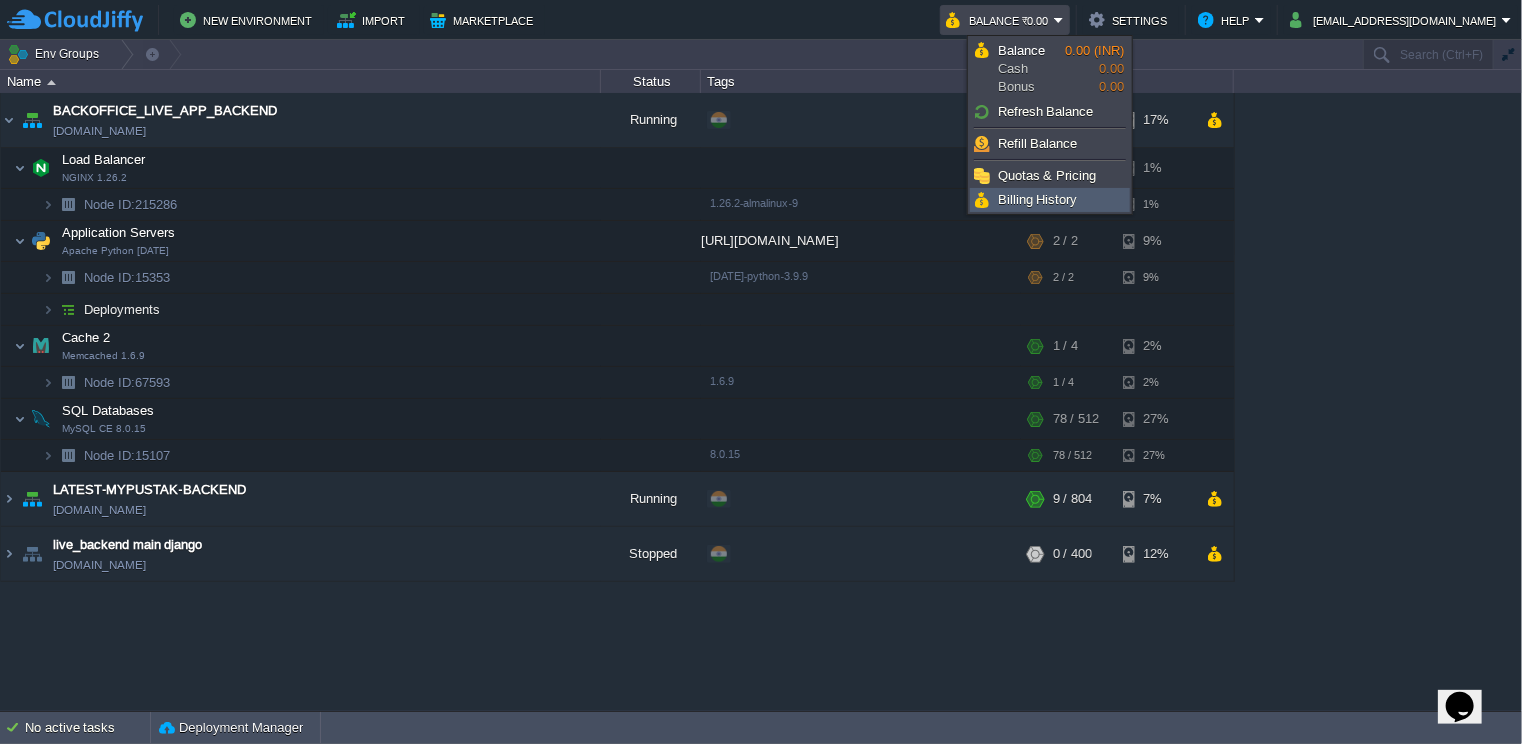 click on "Billing History" at bounding box center [1038, 199] 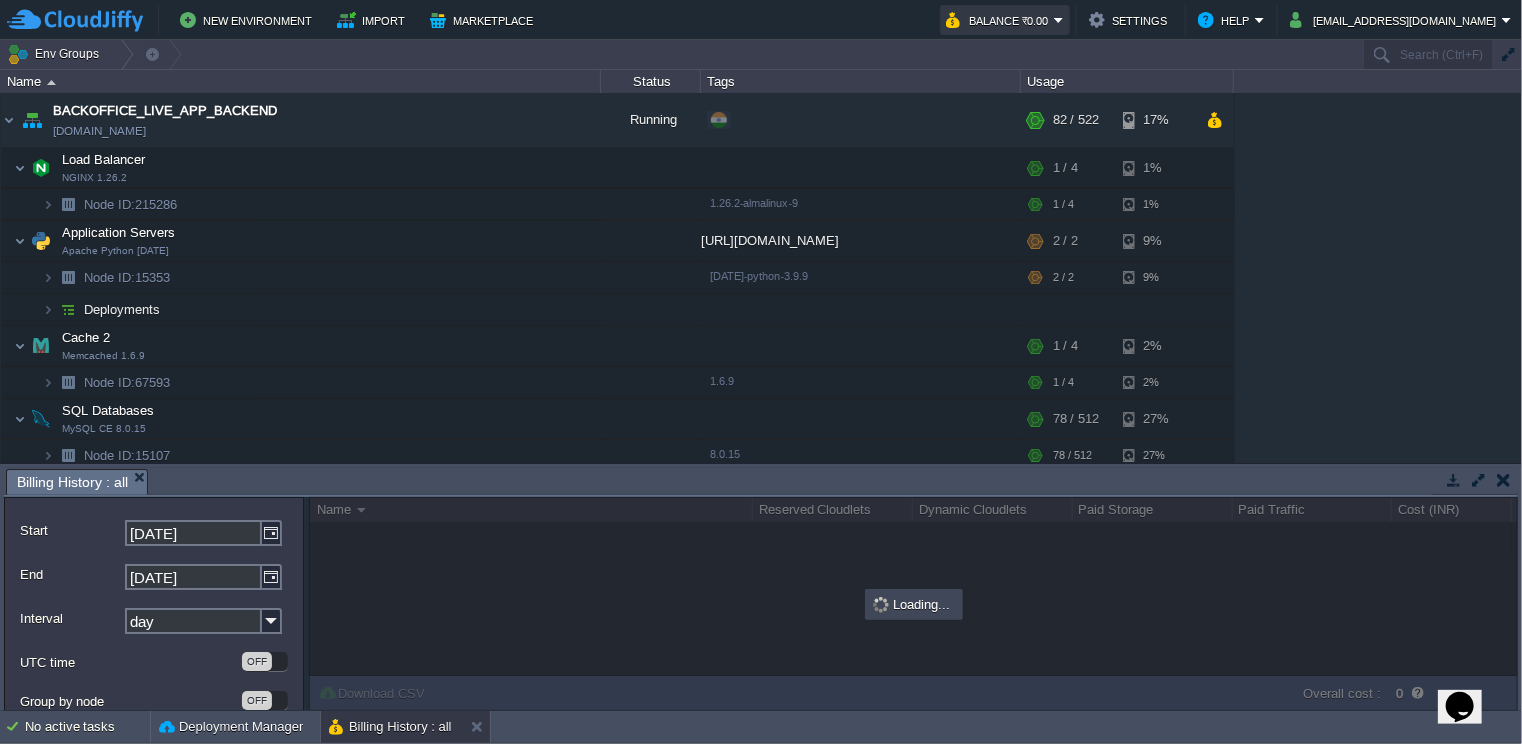 click on "Balance ₹0.00" at bounding box center [1000, 20] 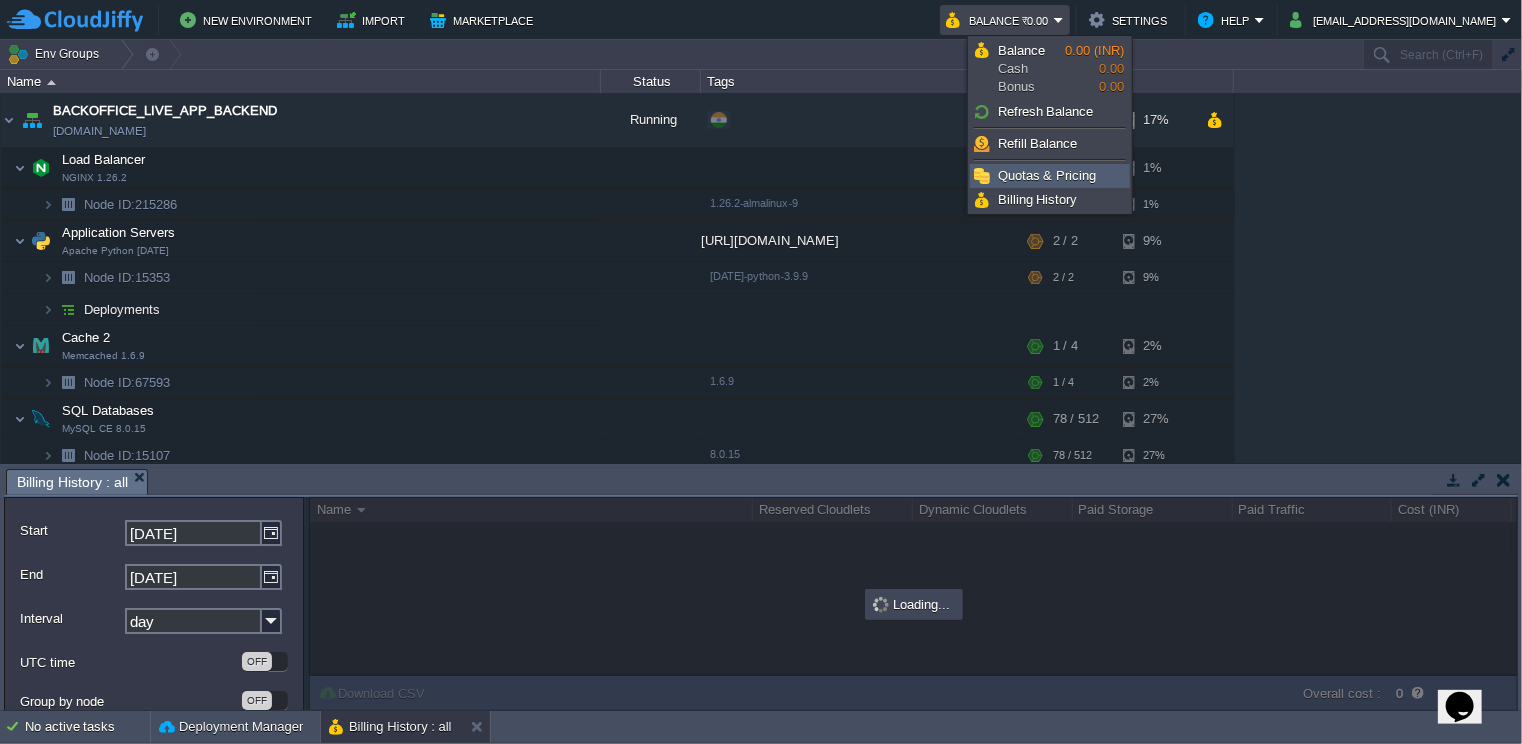 click on "Quotas & Pricing" at bounding box center [1047, 175] 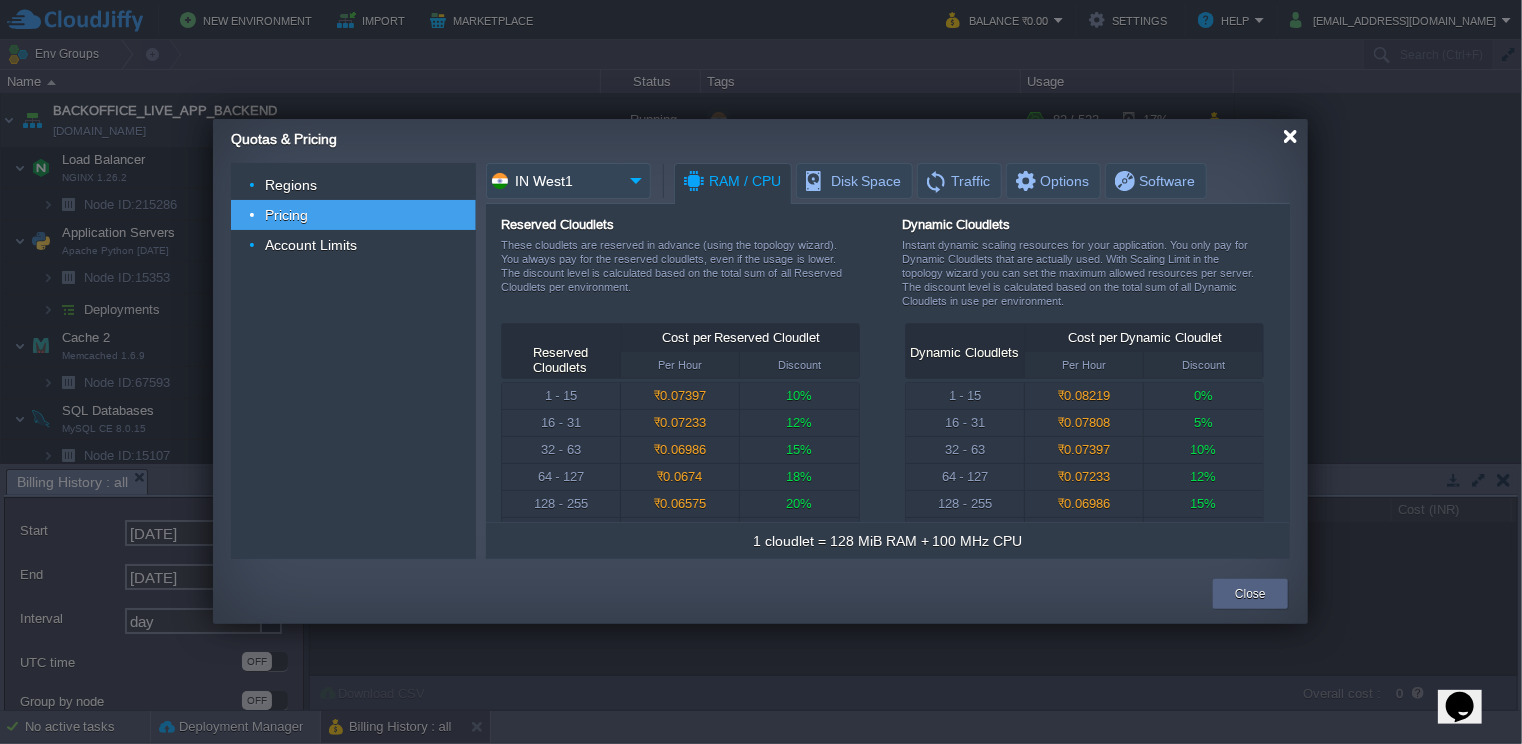 click at bounding box center [1290, 136] 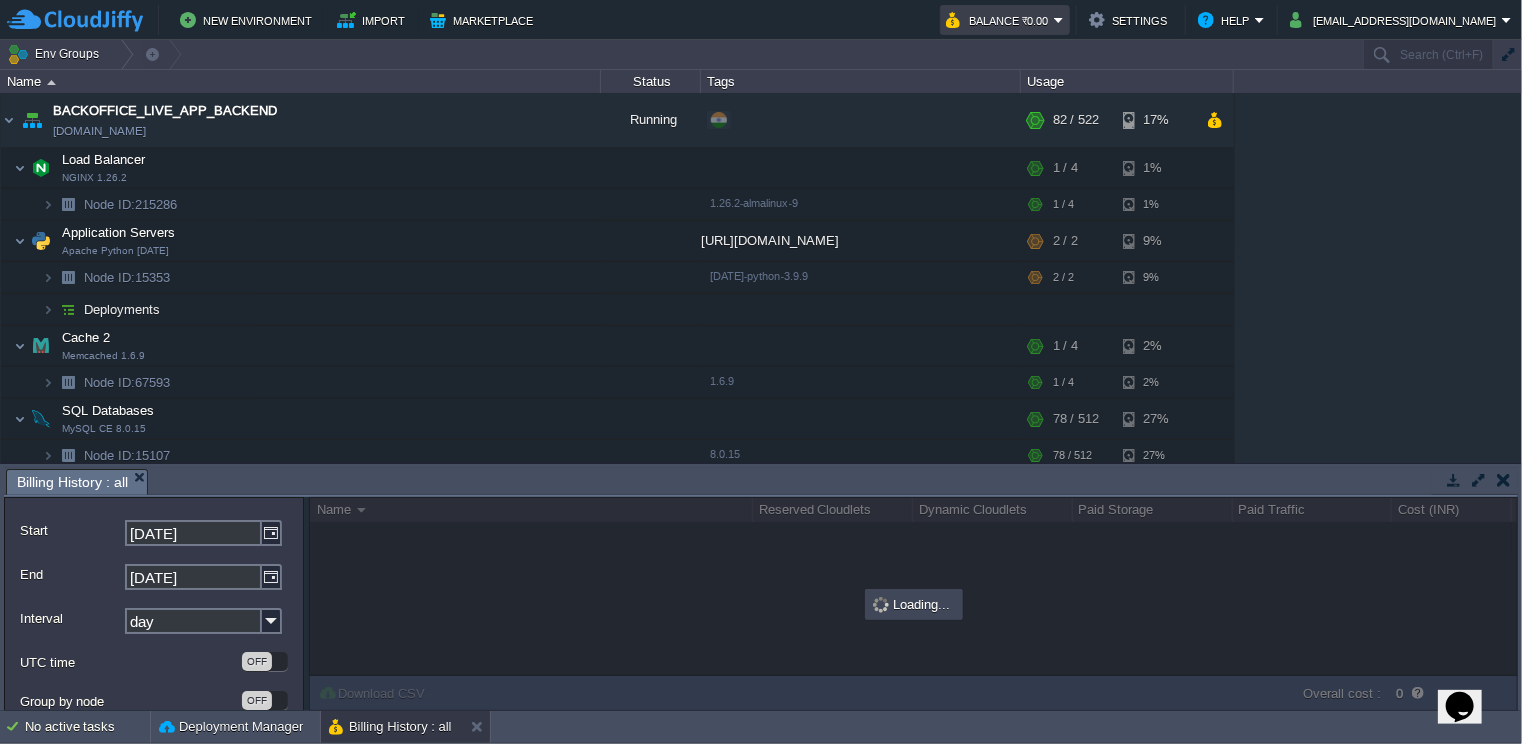 click on "Balance ₹0.00" at bounding box center (1005, 20) 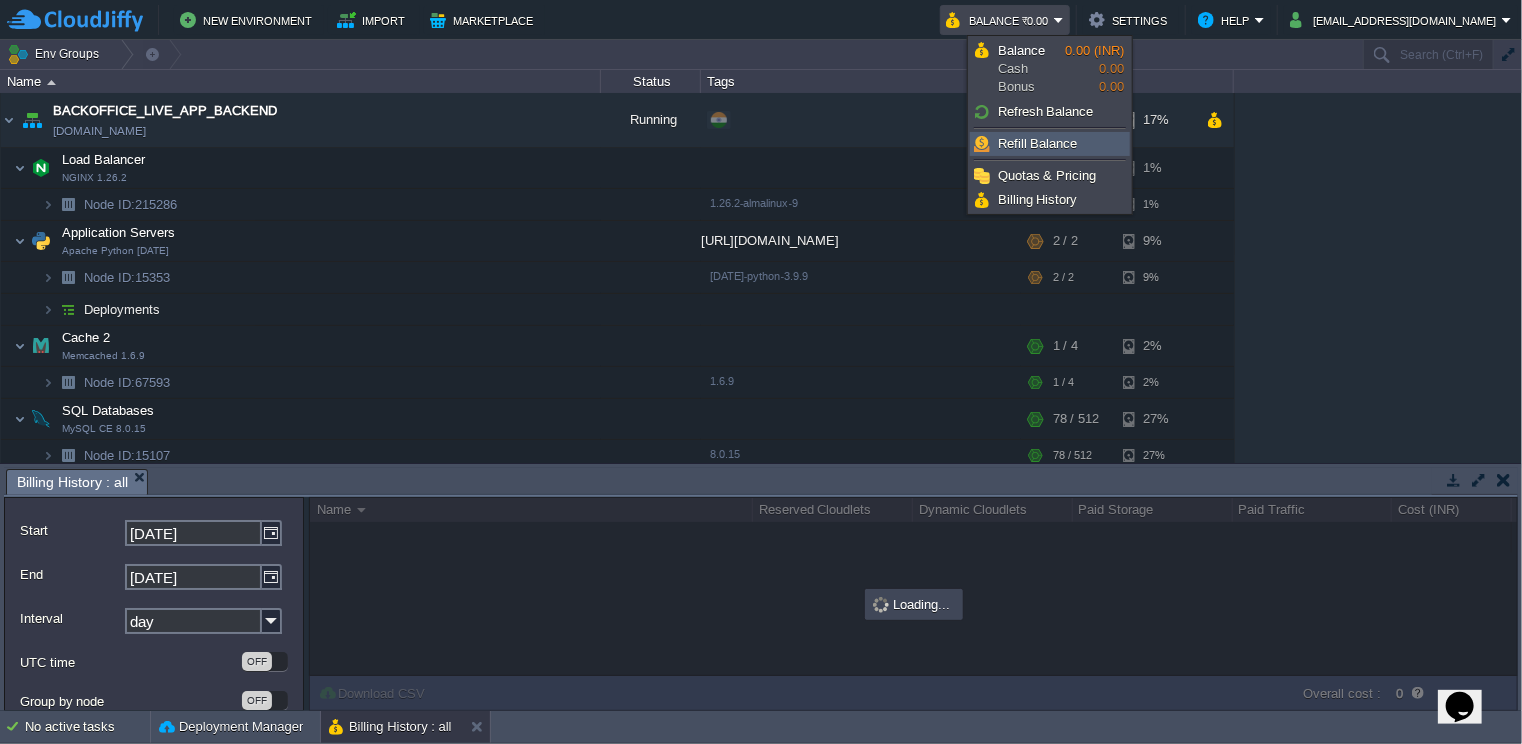 click on "Refill Balance" at bounding box center [1050, 144] 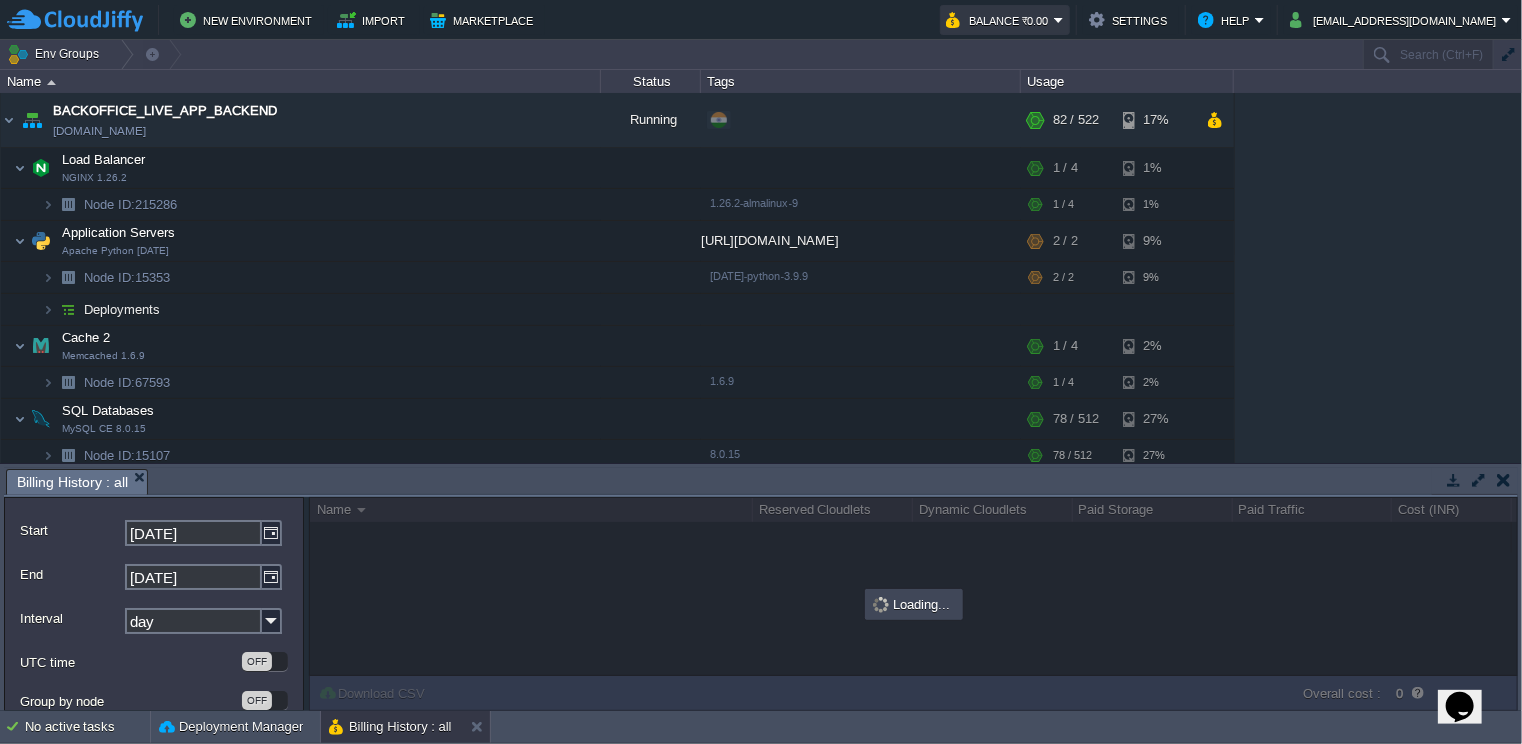 click on "Balance ₹0.00" at bounding box center [1000, 20] 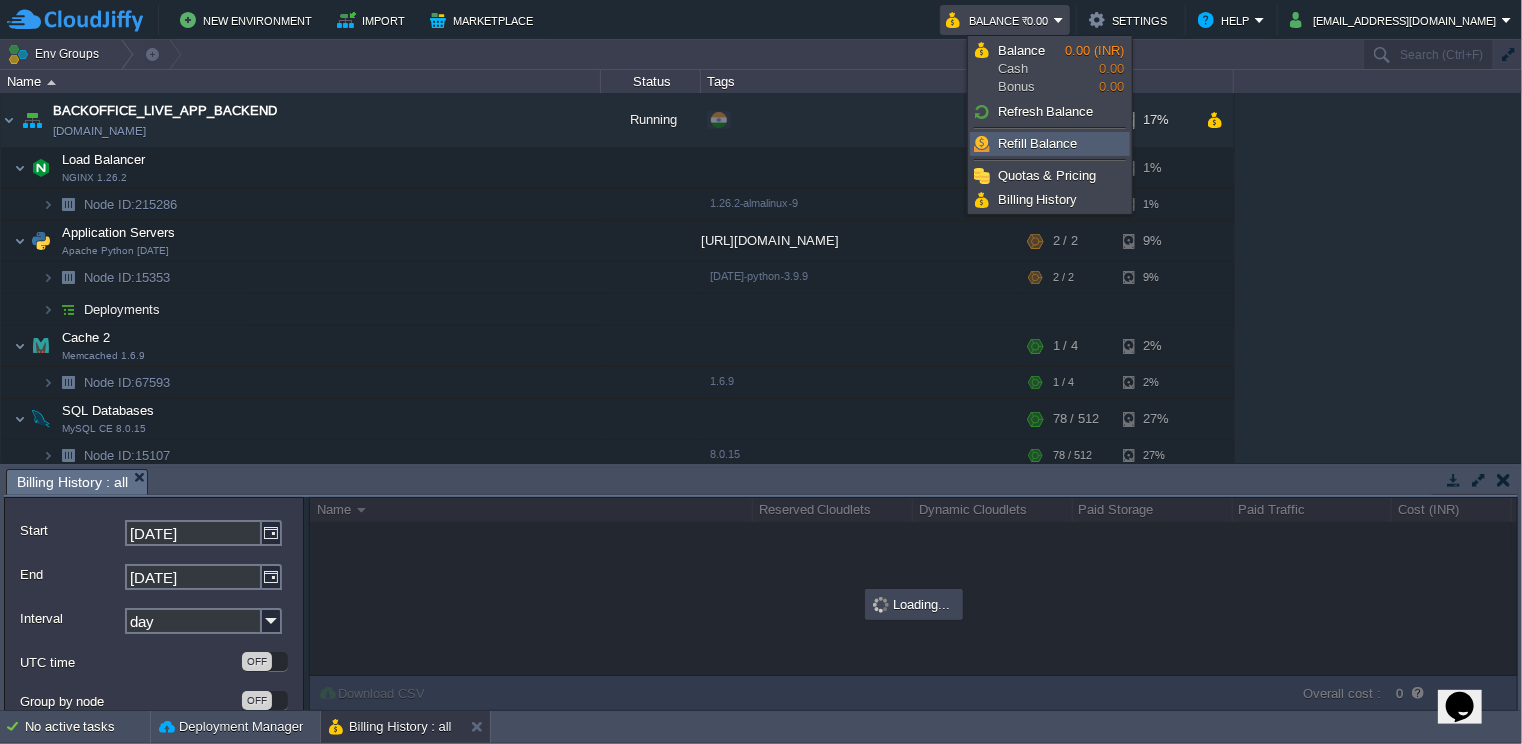click on "Refill Balance" at bounding box center [1038, 143] 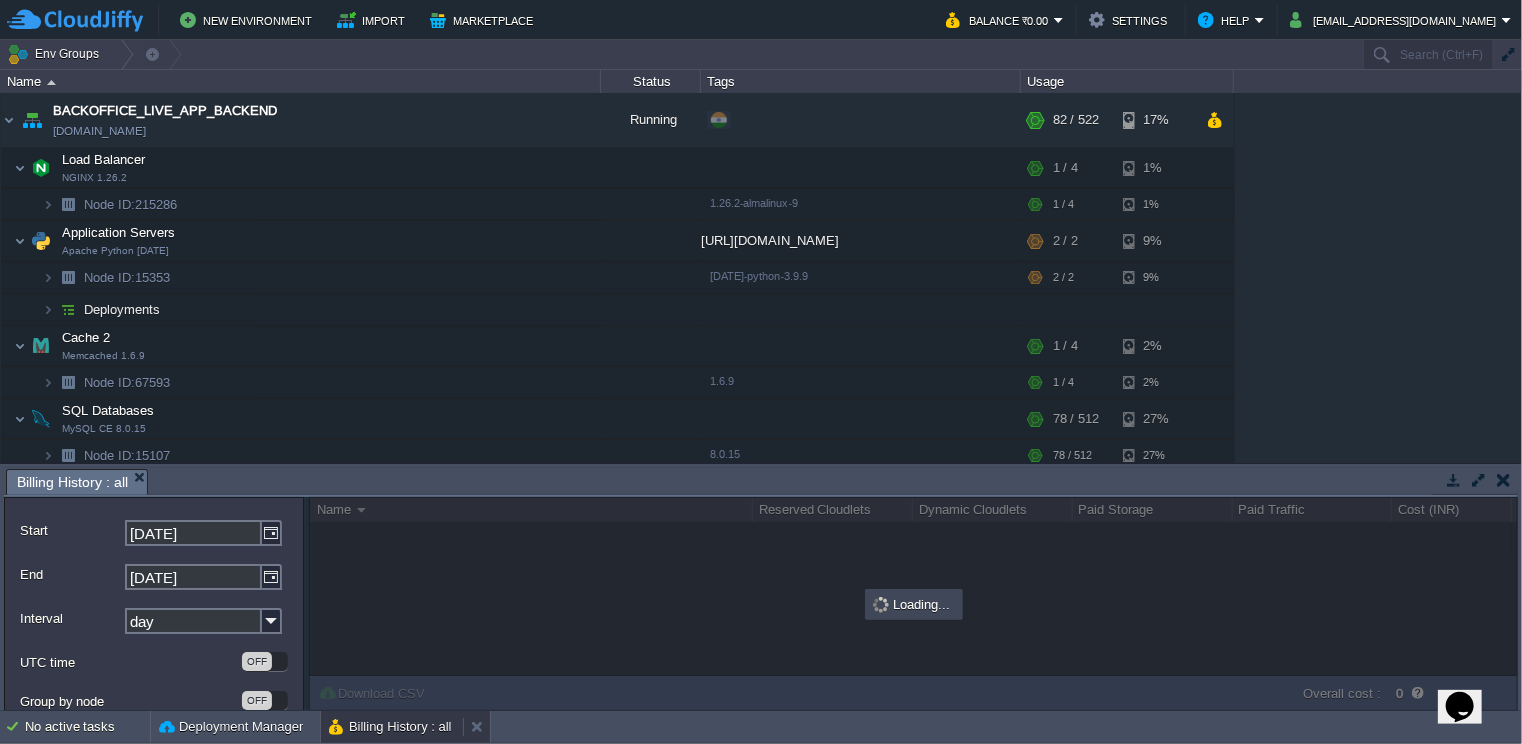 click on "Billing History : all" at bounding box center (390, 727) 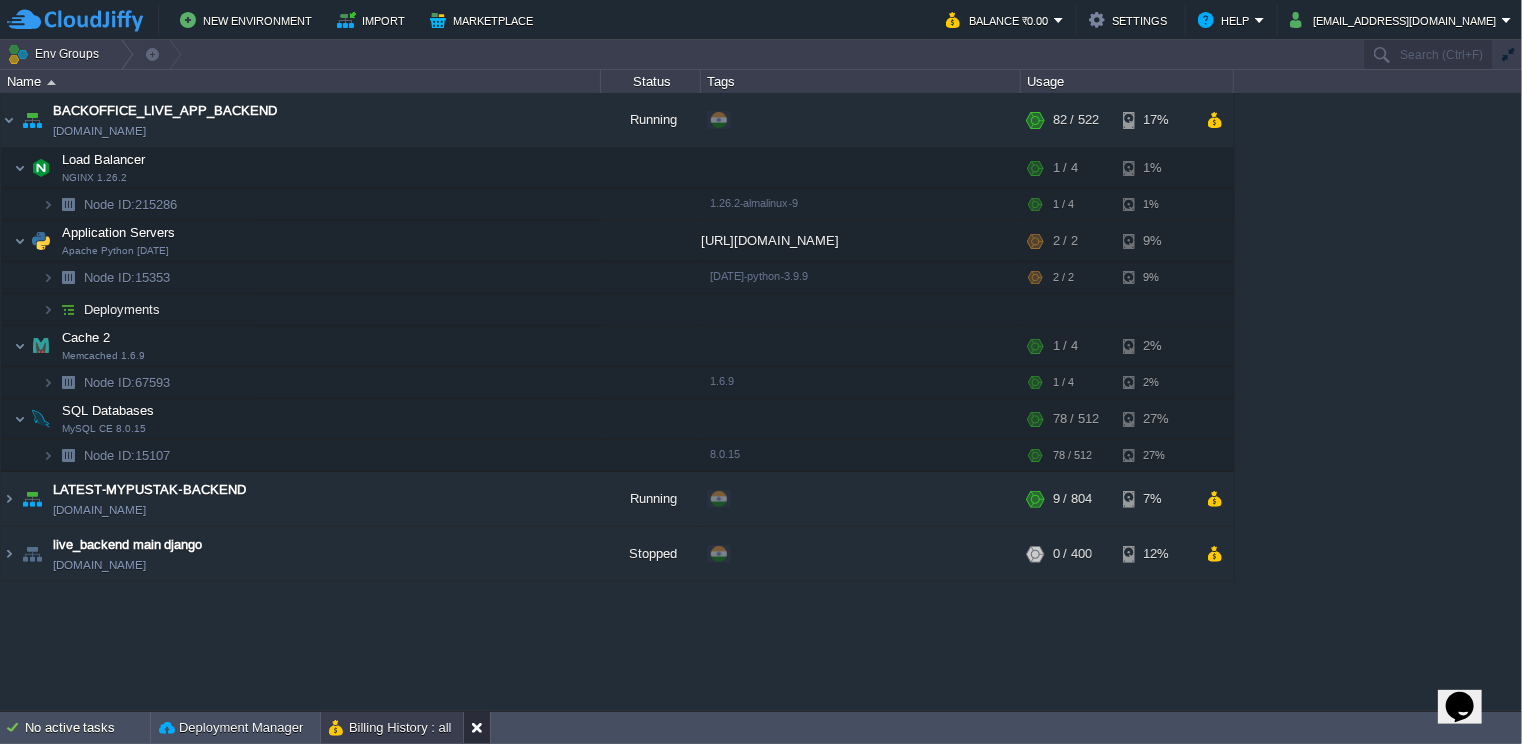 click at bounding box center (481, 728) 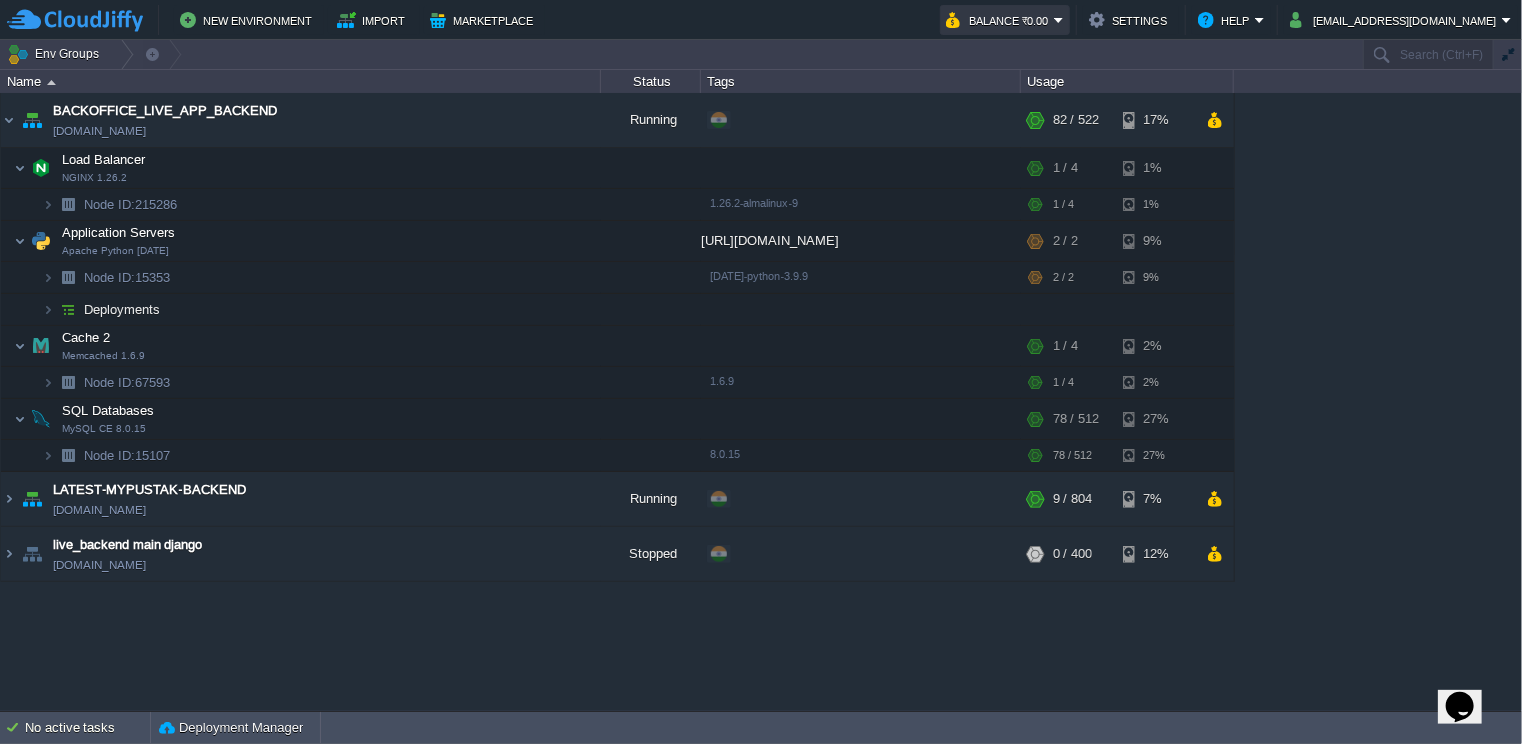 click on "Balance ₹0.00" at bounding box center (1000, 20) 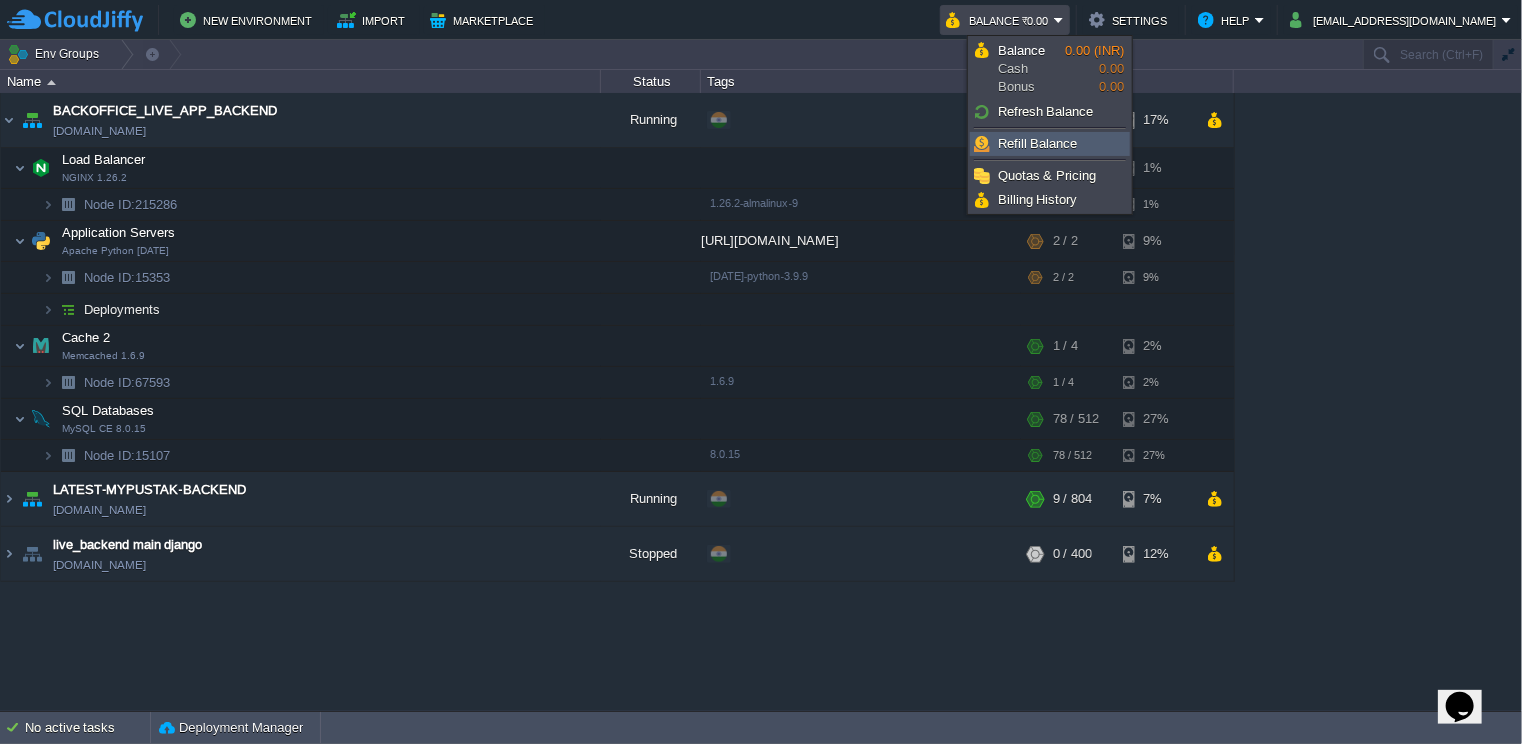 click on "Refill Balance" at bounding box center [1038, 143] 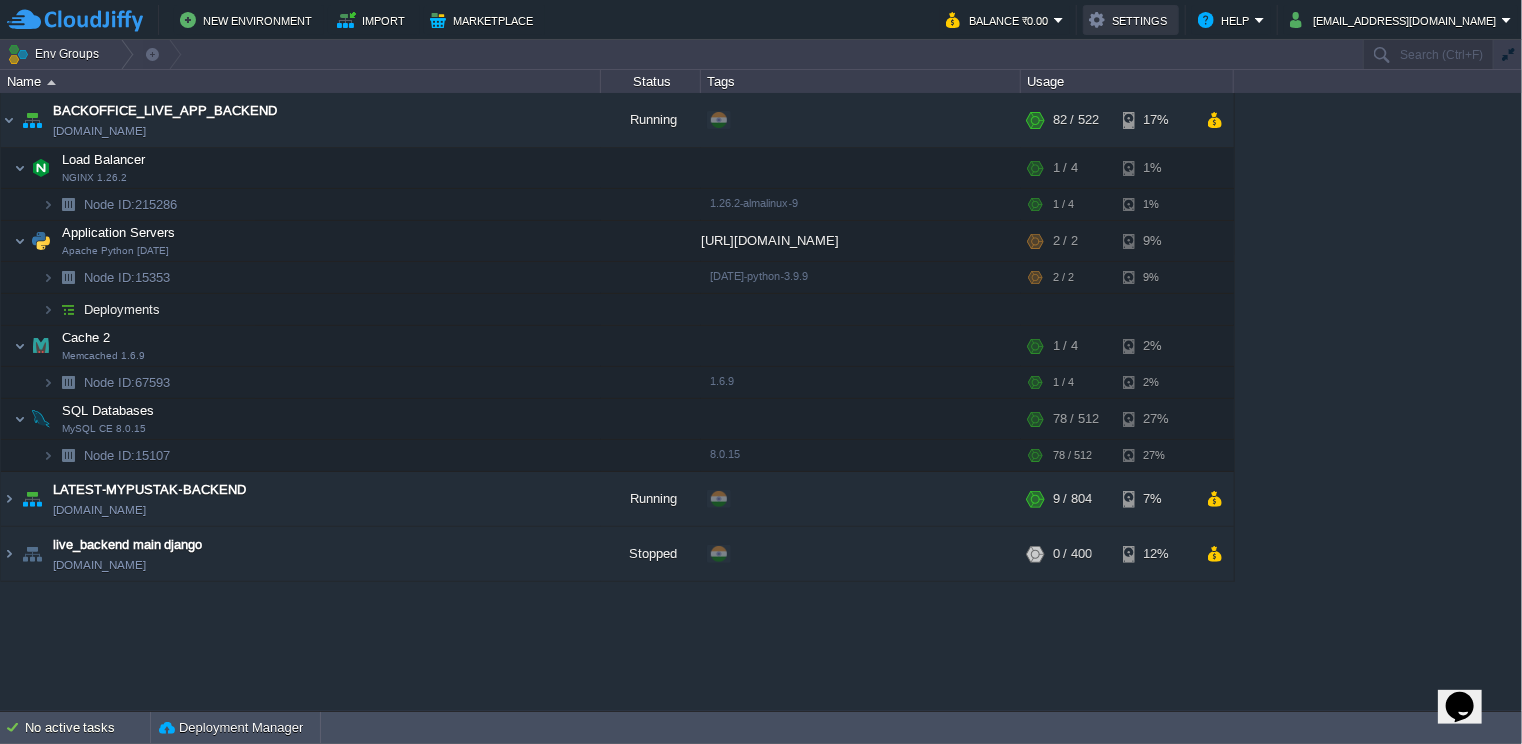 click on "Settings" at bounding box center (1131, 20) 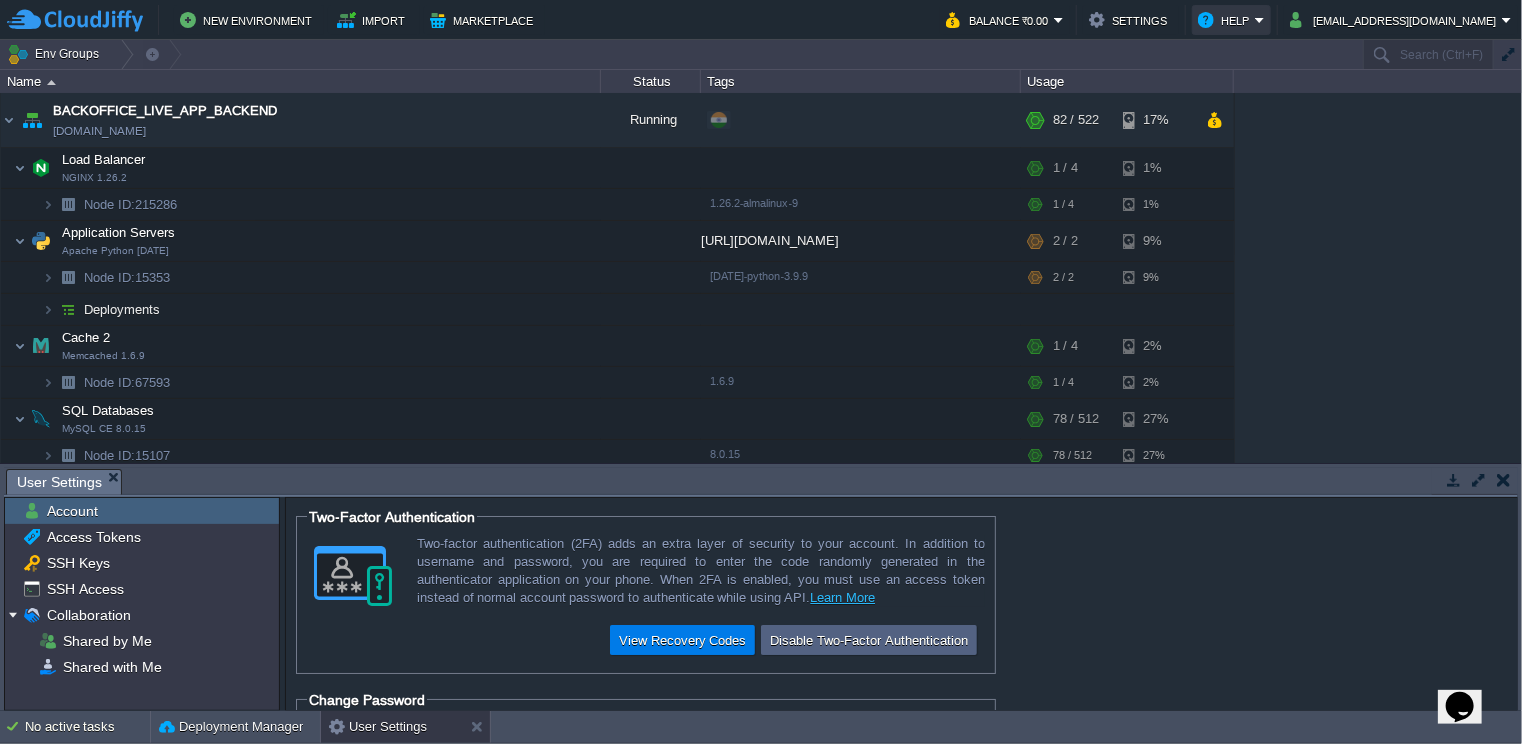 click on "Help" at bounding box center (1226, 20) 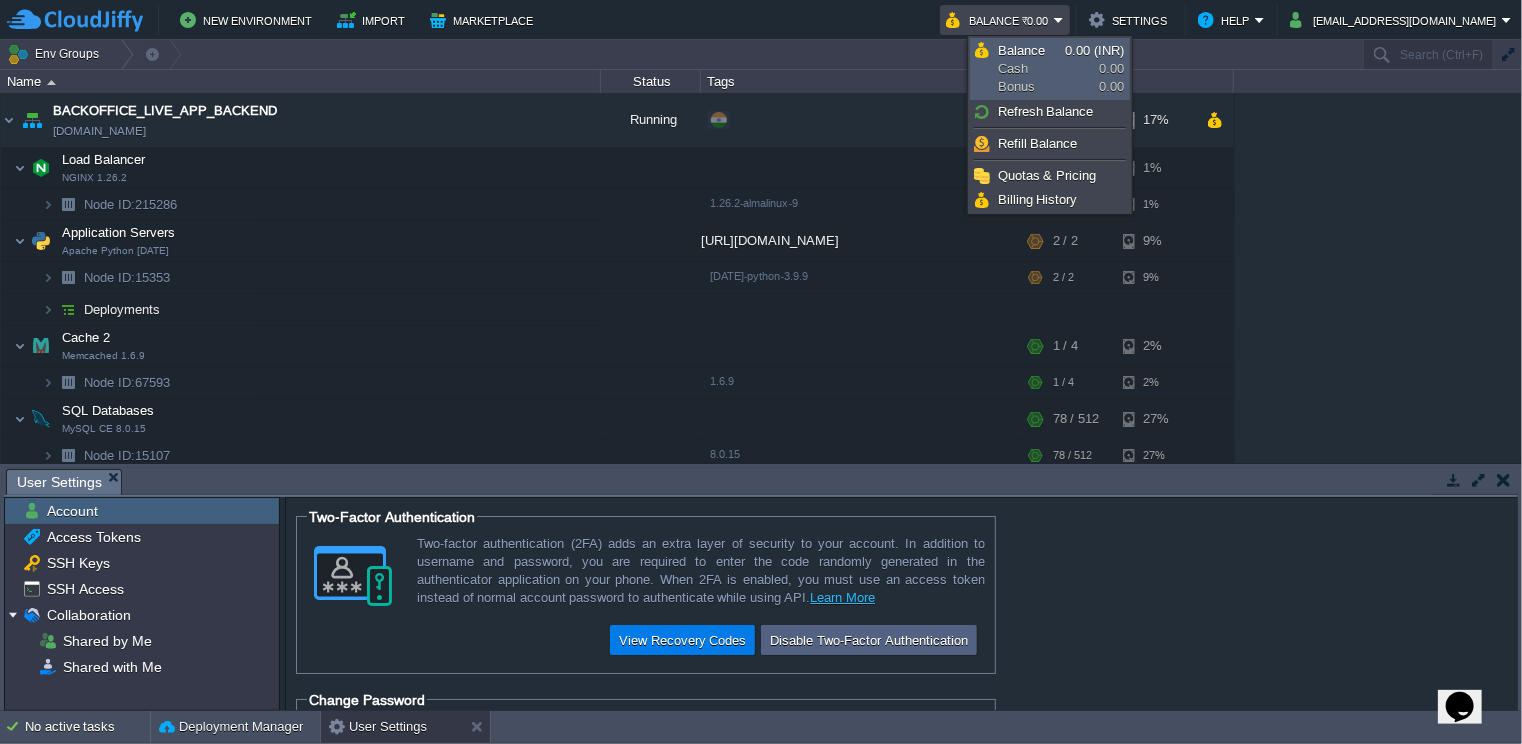 click on "Balance" at bounding box center [1021, 50] 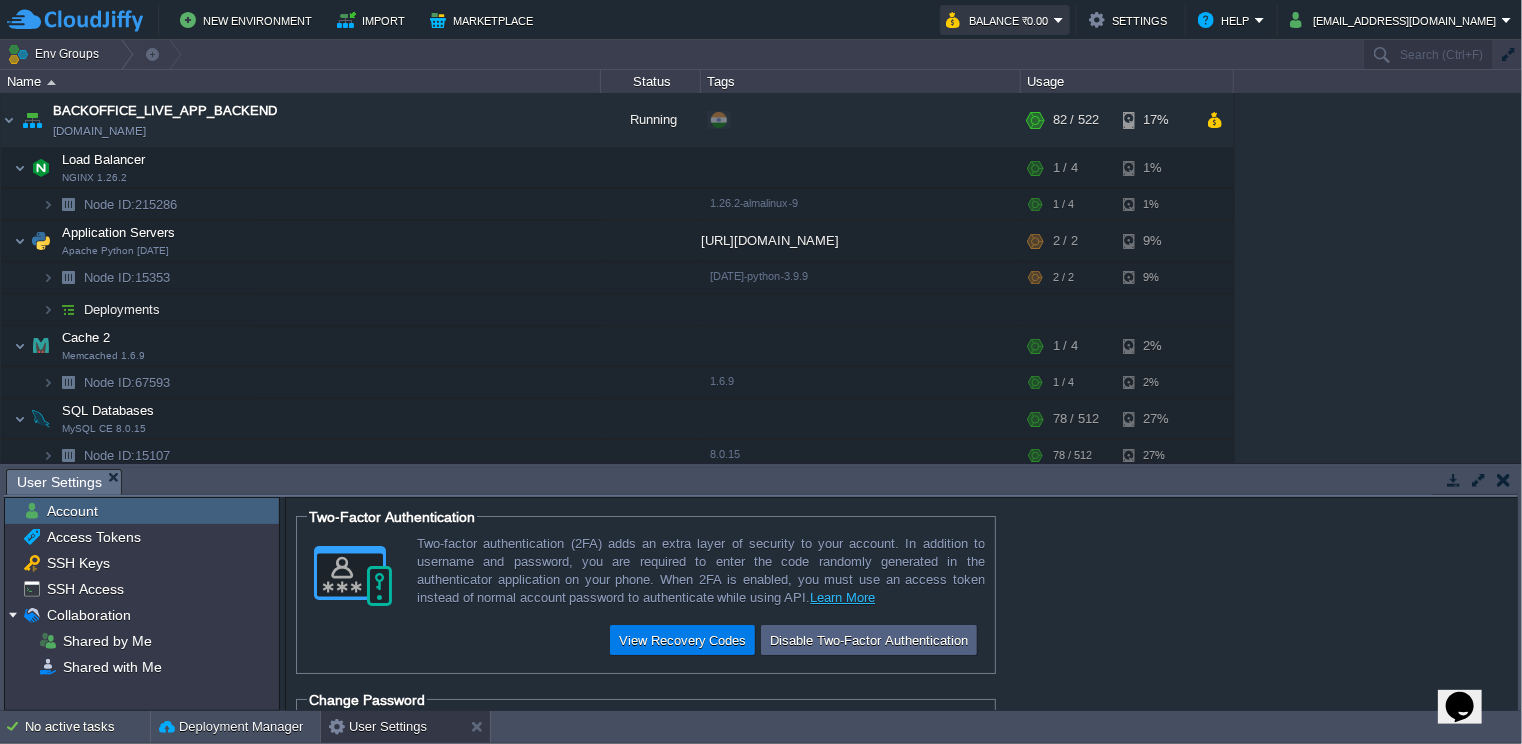 click on "Balance ₹0.00" at bounding box center [1000, 20] 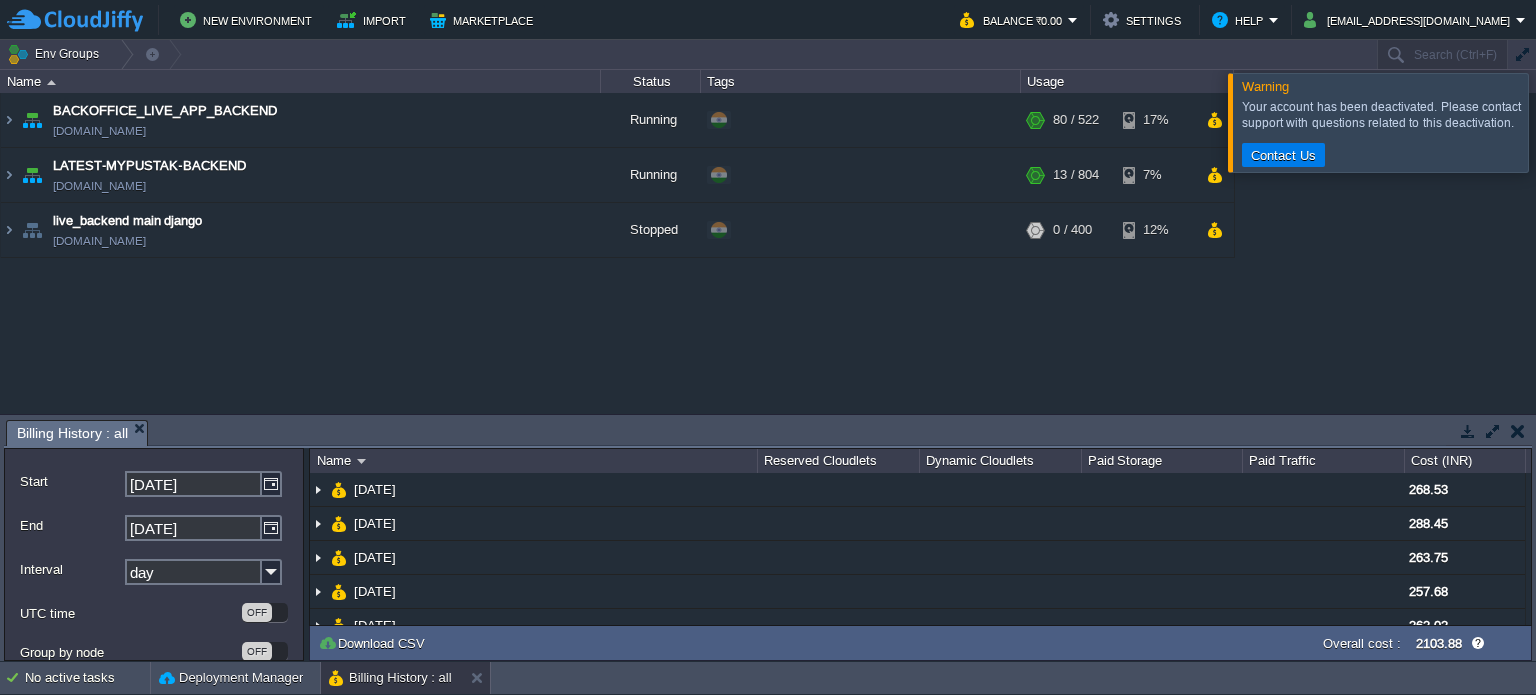 scroll, scrollTop: 0, scrollLeft: 0, axis: both 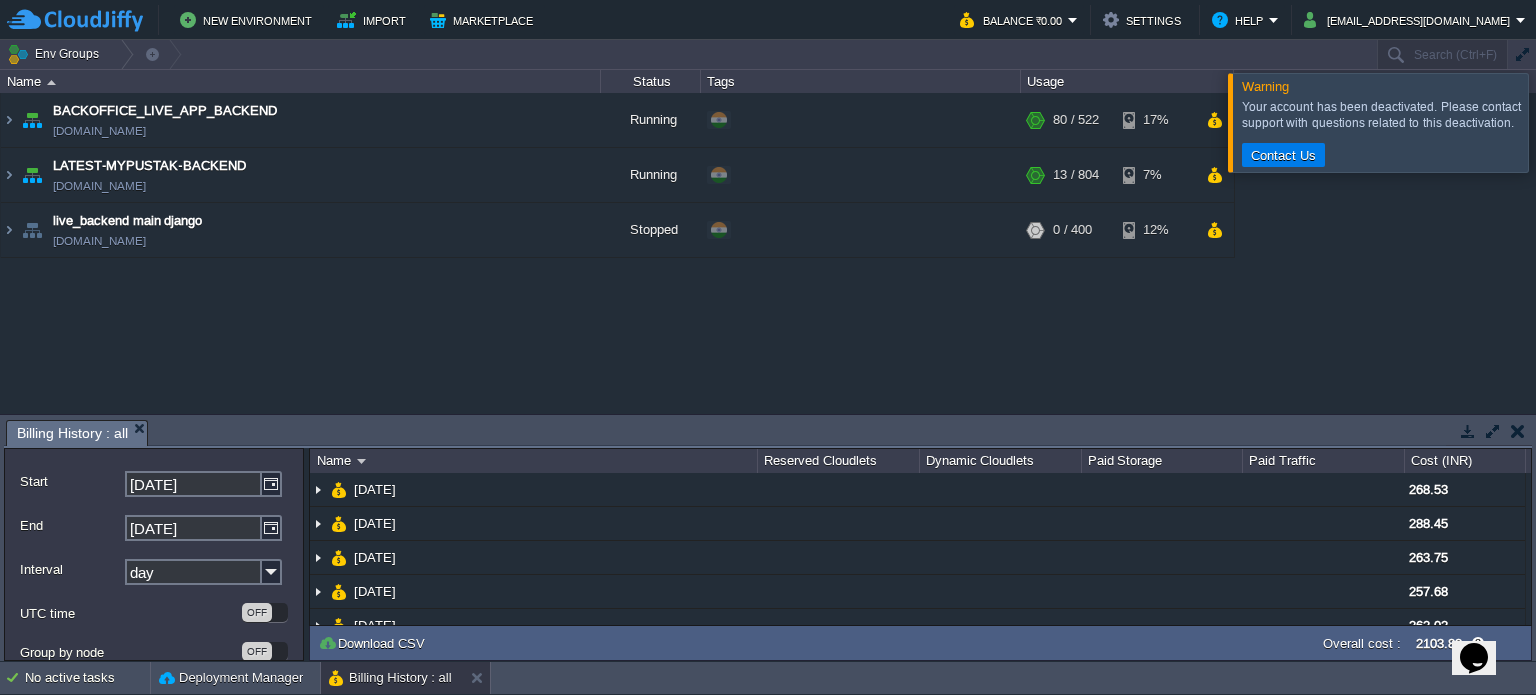 click at bounding box center (1560, 122) 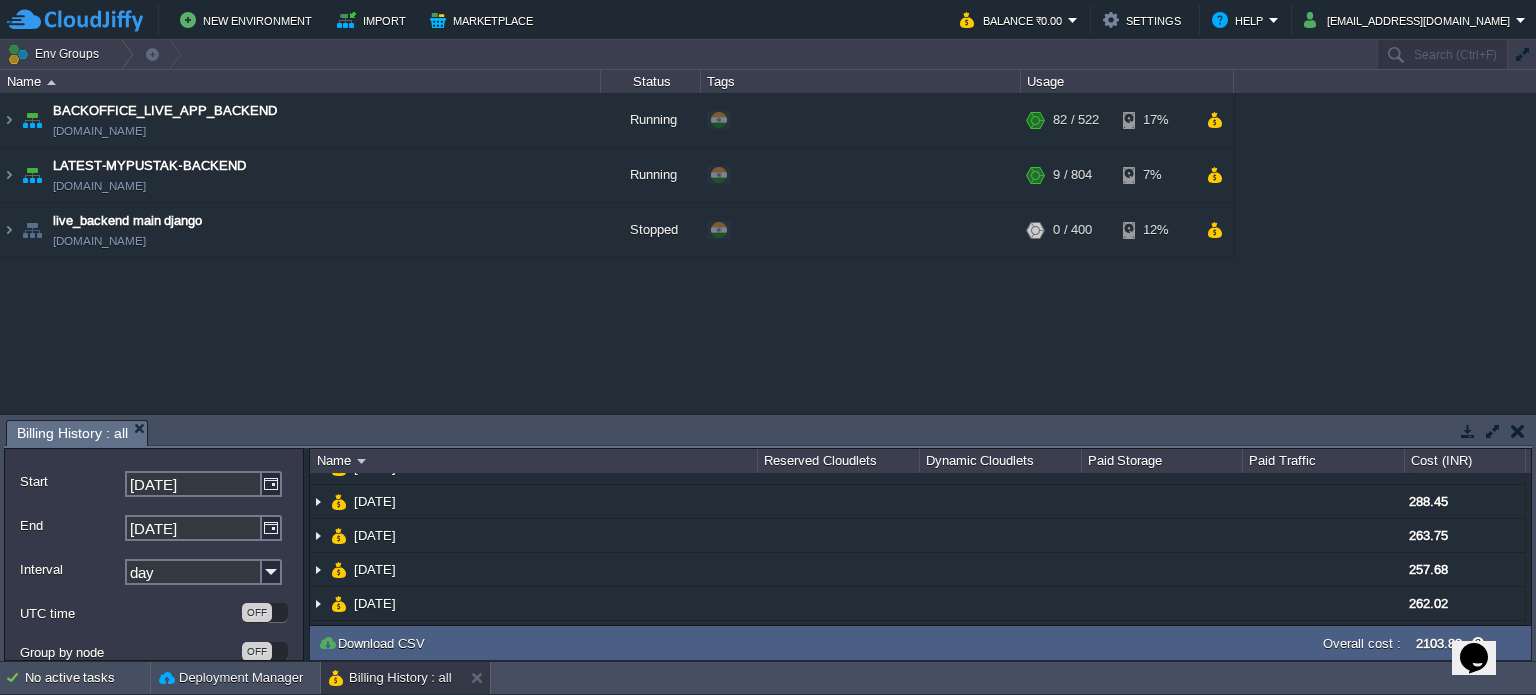 scroll, scrollTop: 0, scrollLeft: 0, axis: both 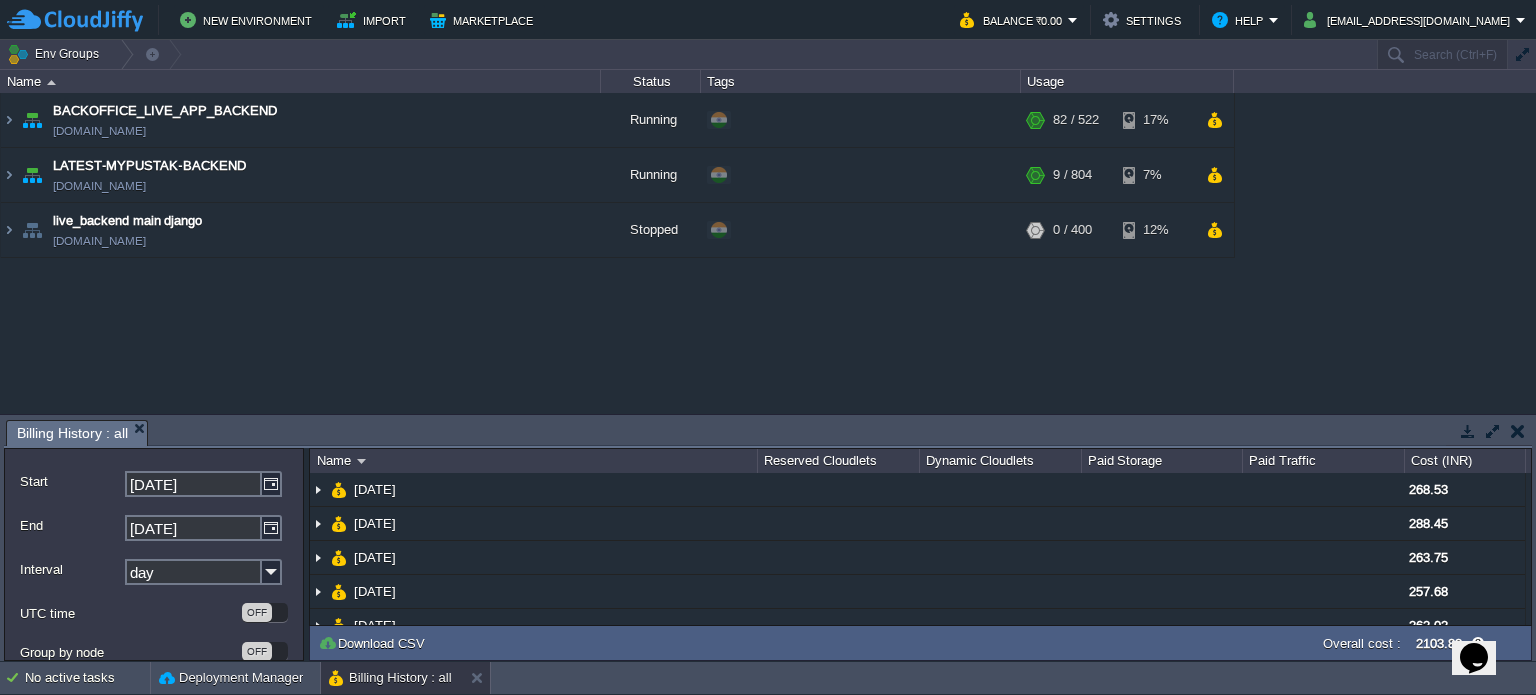 click at bounding box center (1493, 431) 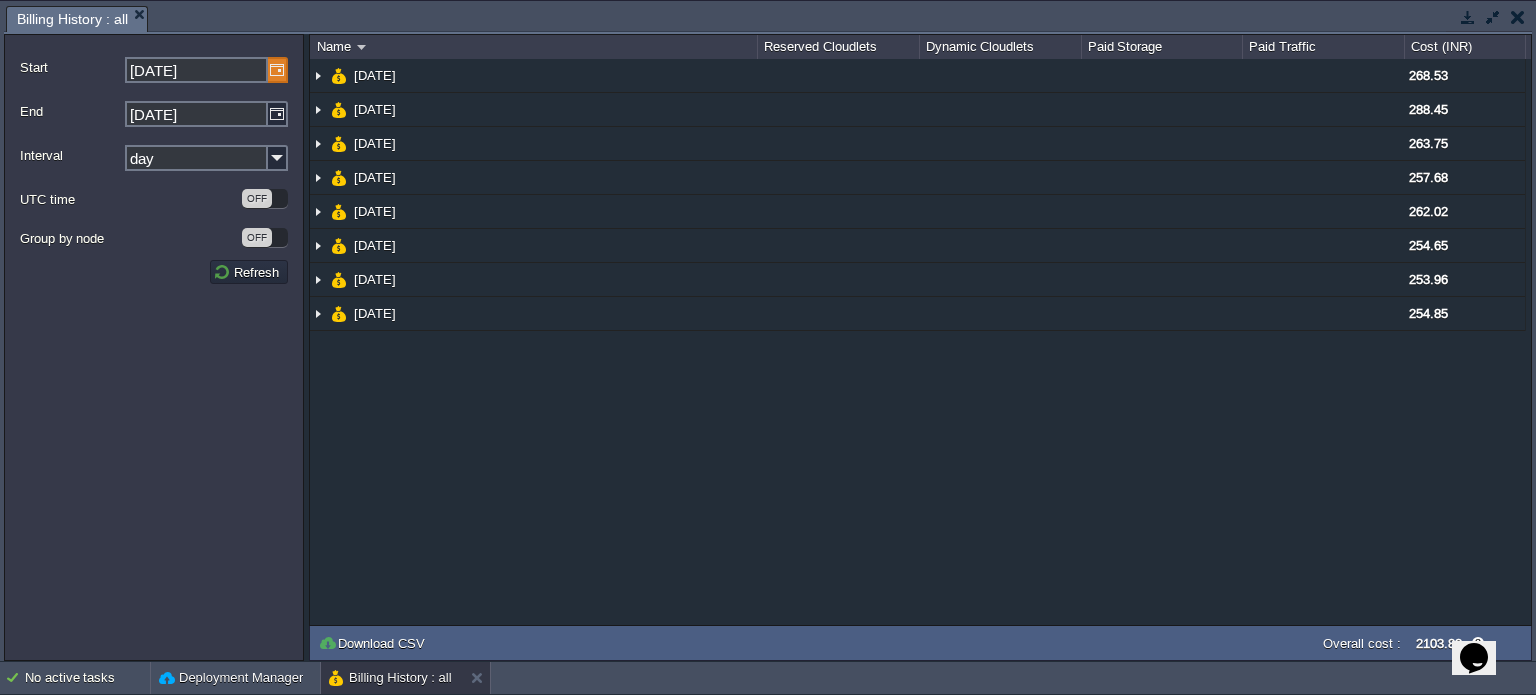 click at bounding box center (278, 70) 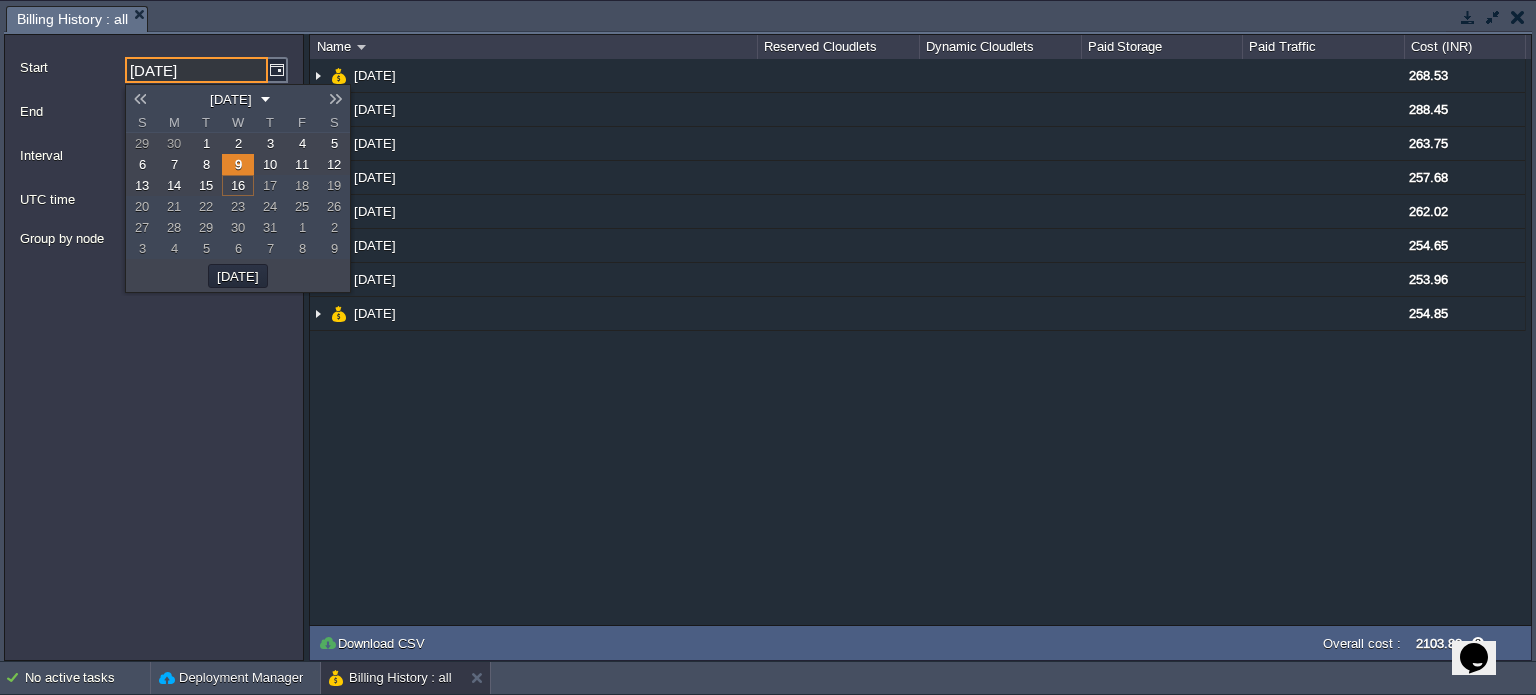 click on "1" at bounding box center (206, 143) 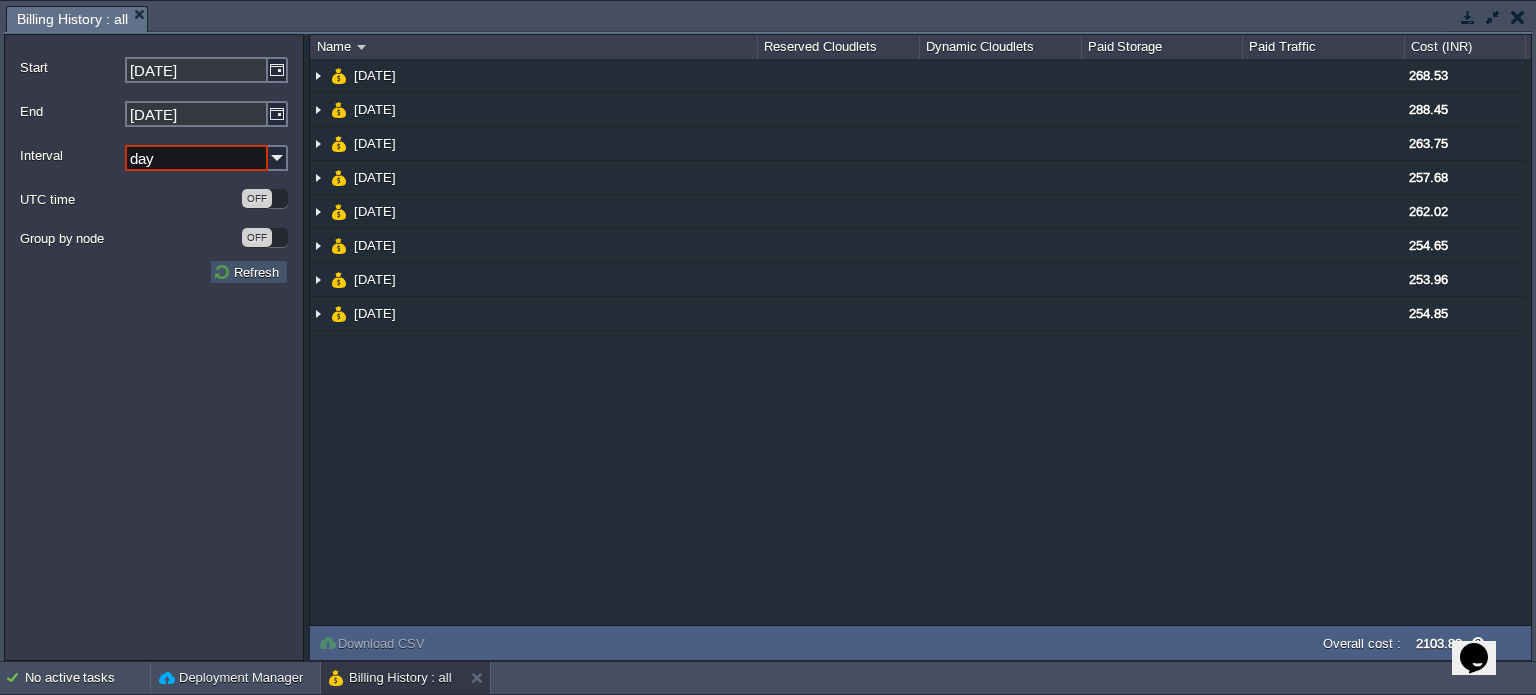 click on "Refresh" at bounding box center (249, 272) 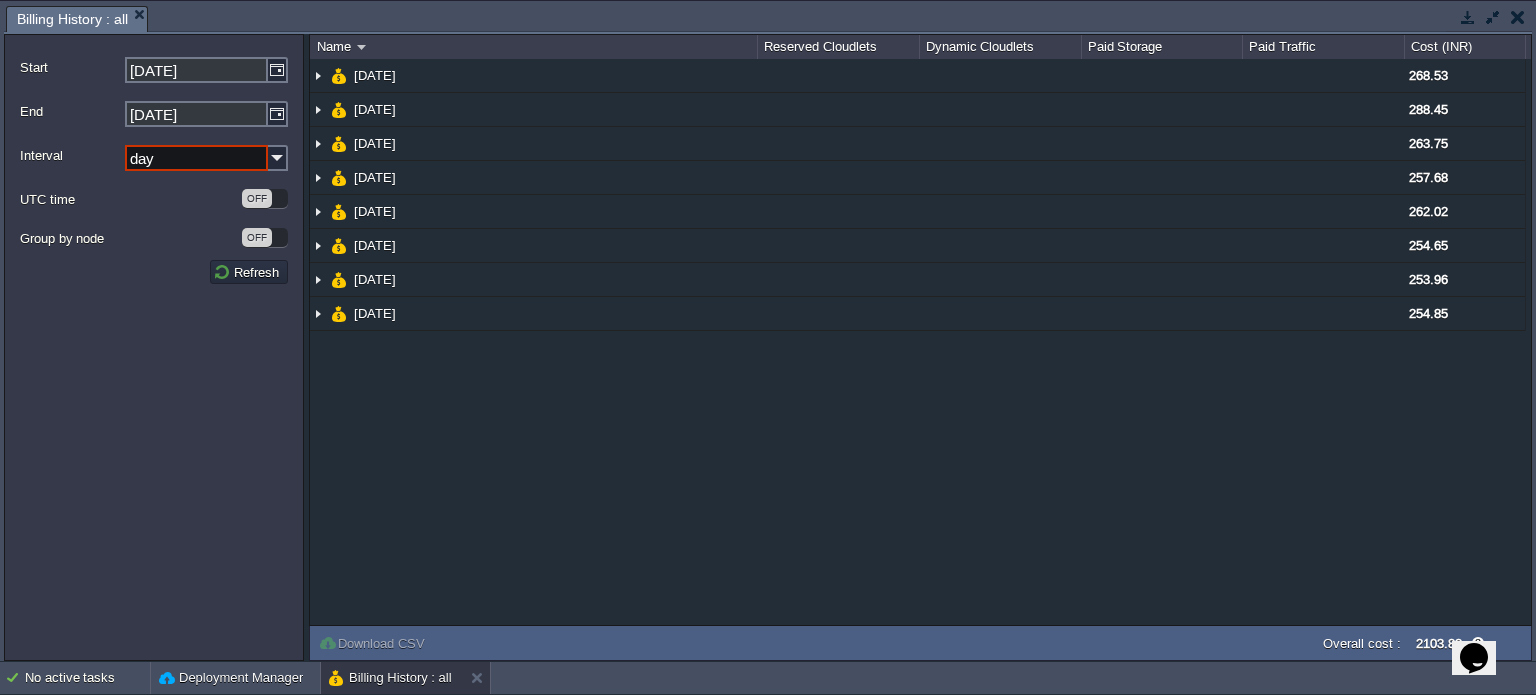 click at bounding box center [1518, 17] 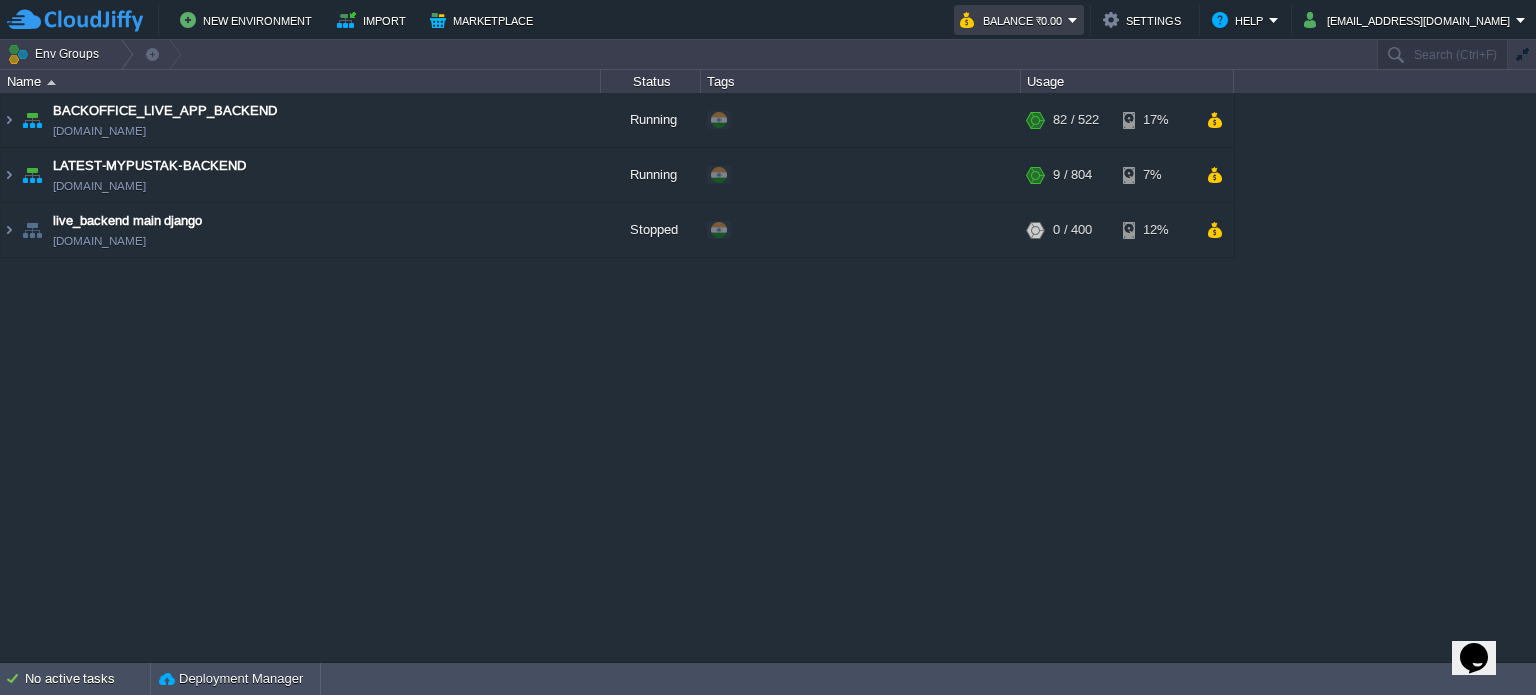 click on "Balance ₹0.00" at bounding box center [1019, 20] 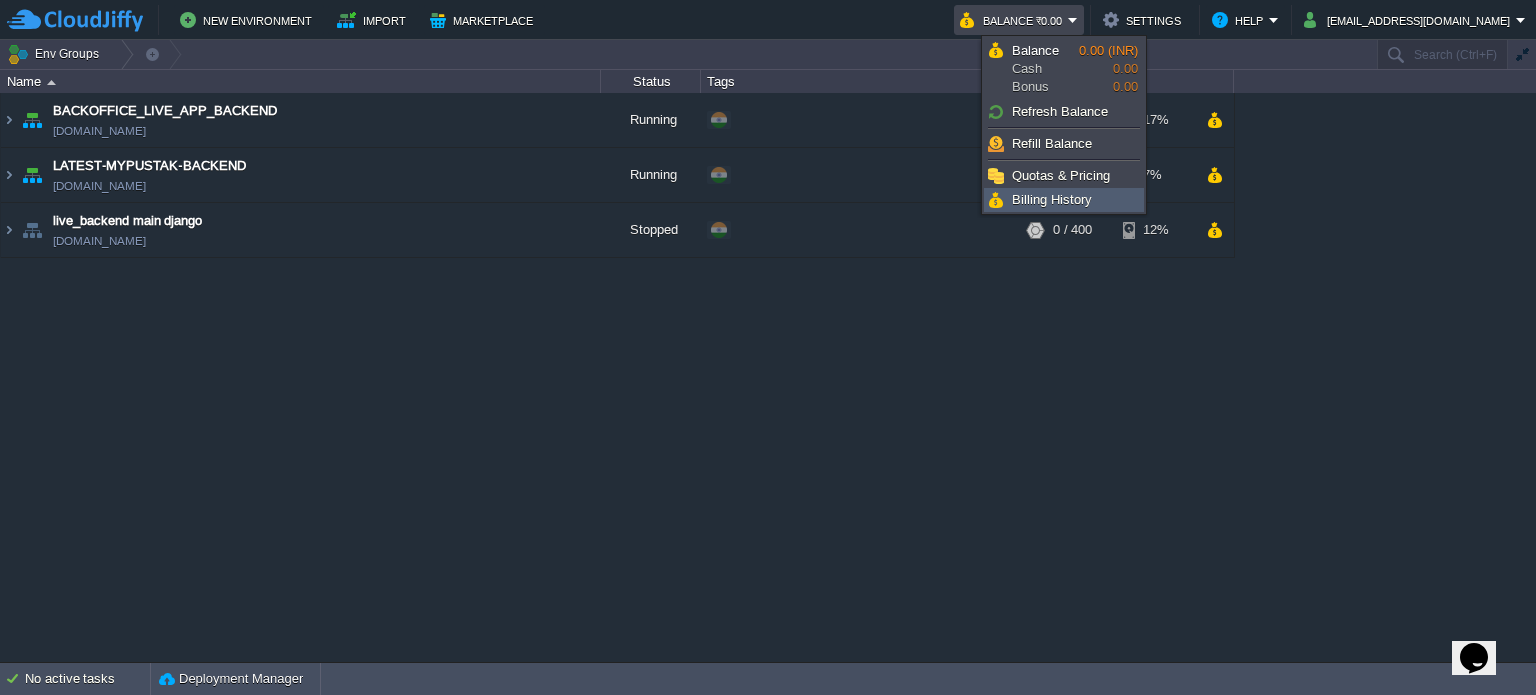 click on "Billing History" at bounding box center (1052, 199) 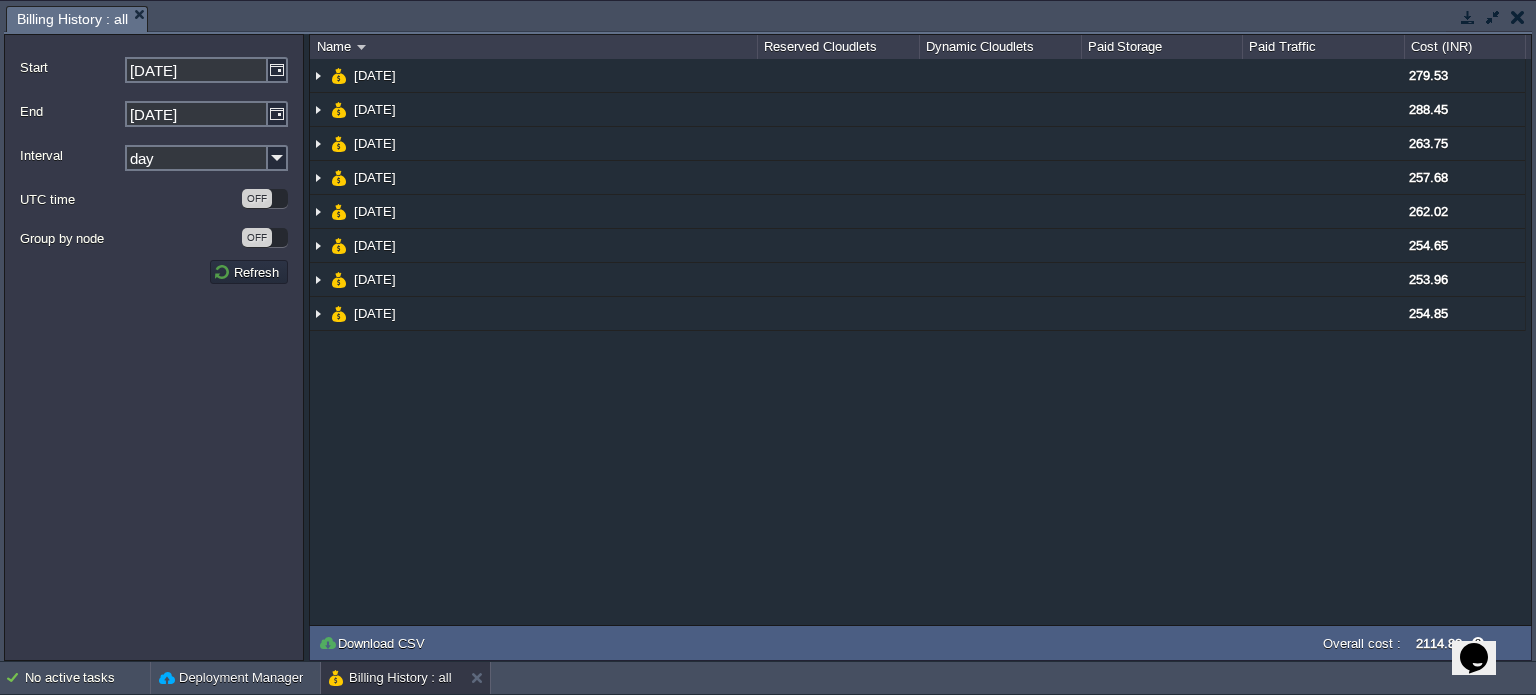 click at bounding box center [1518, 17] 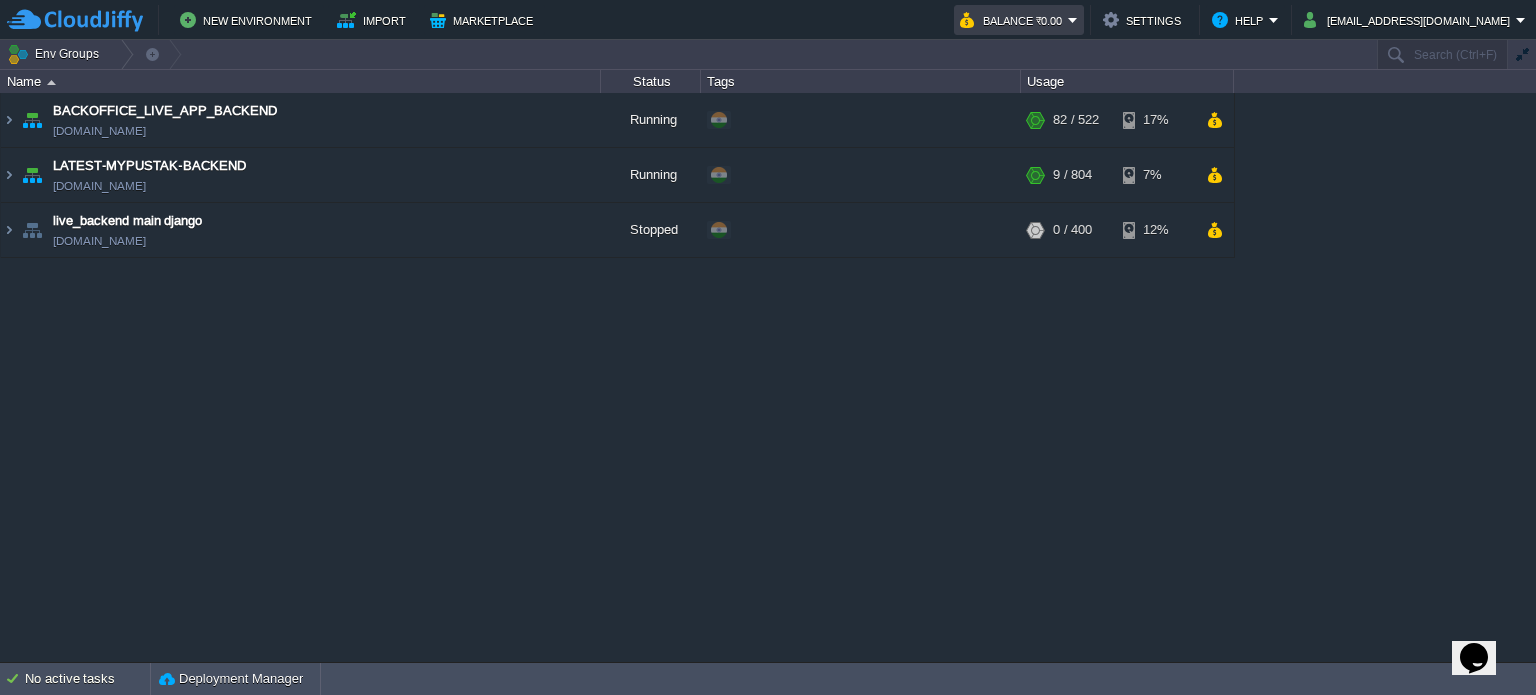 click on "Balance ₹0.00" at bounding box center (1019, 20) 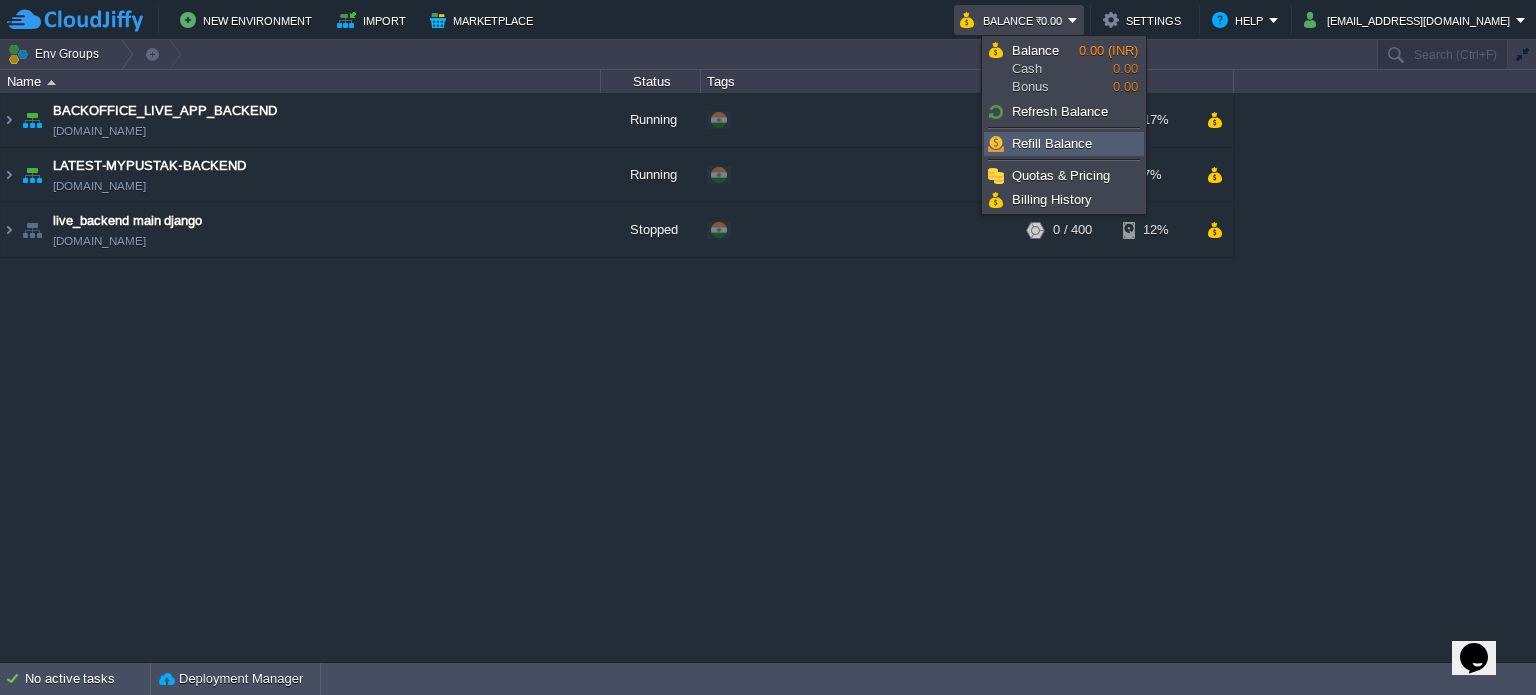 click on "Refill Balance" at bounding box center [1052, 143] 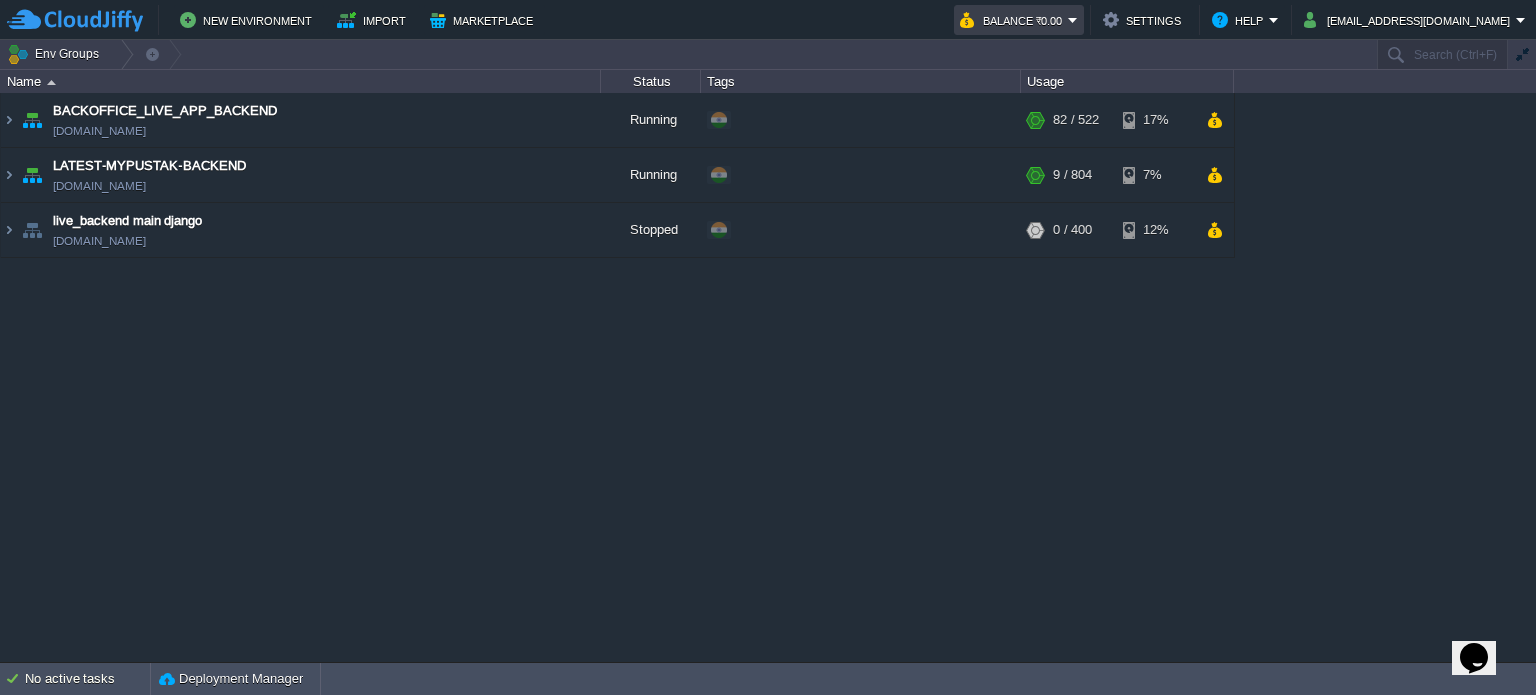 click on "Balance ₹0.00" at bounding box center (1019, 20) 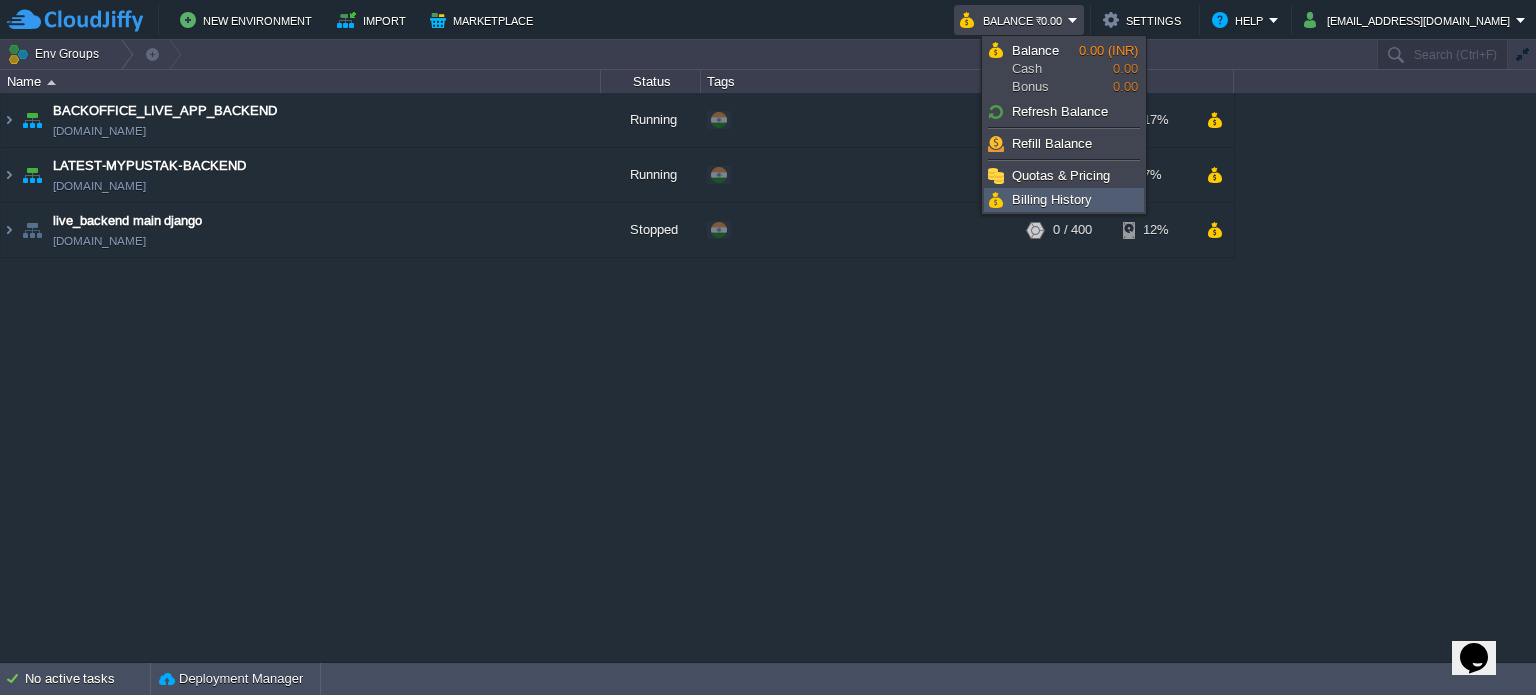 click on "Billing History" at bounding box center [1052, 199] 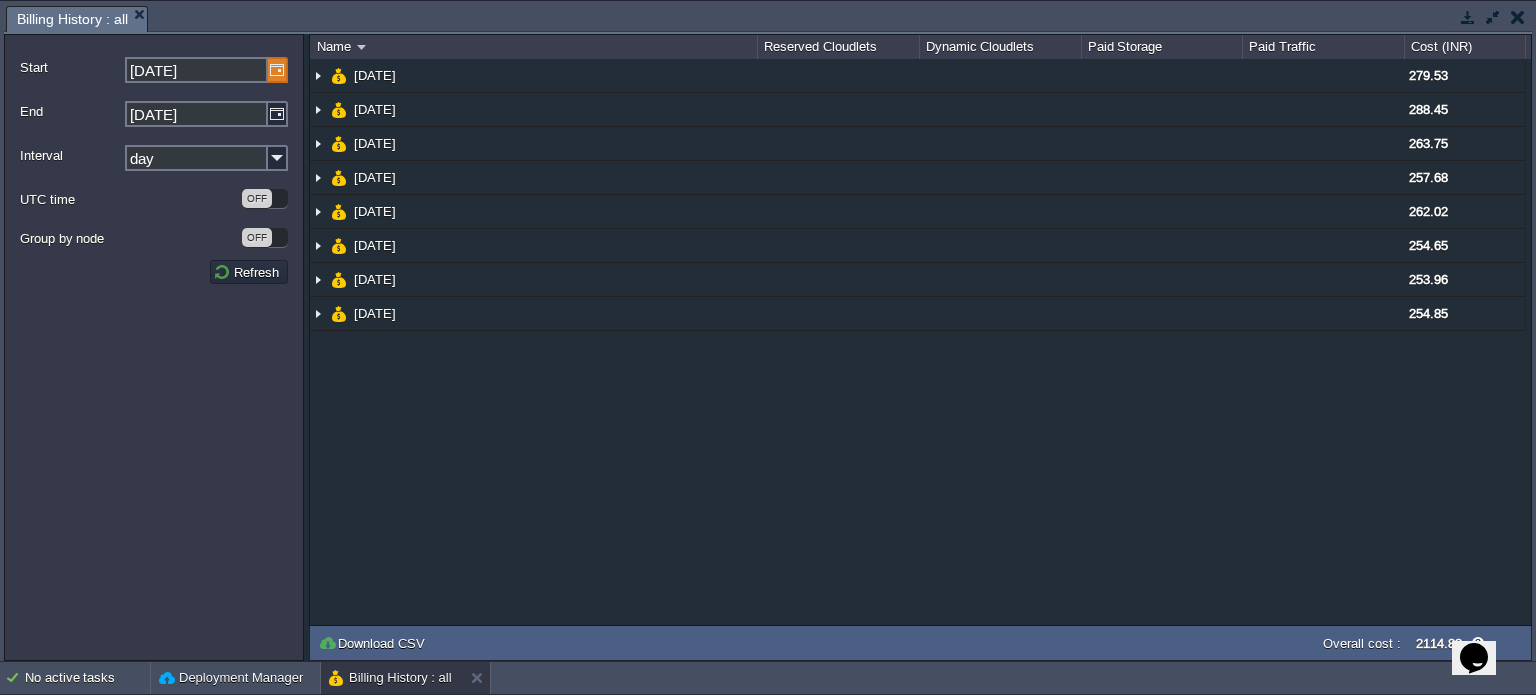 click at bounding box center [278, 70] 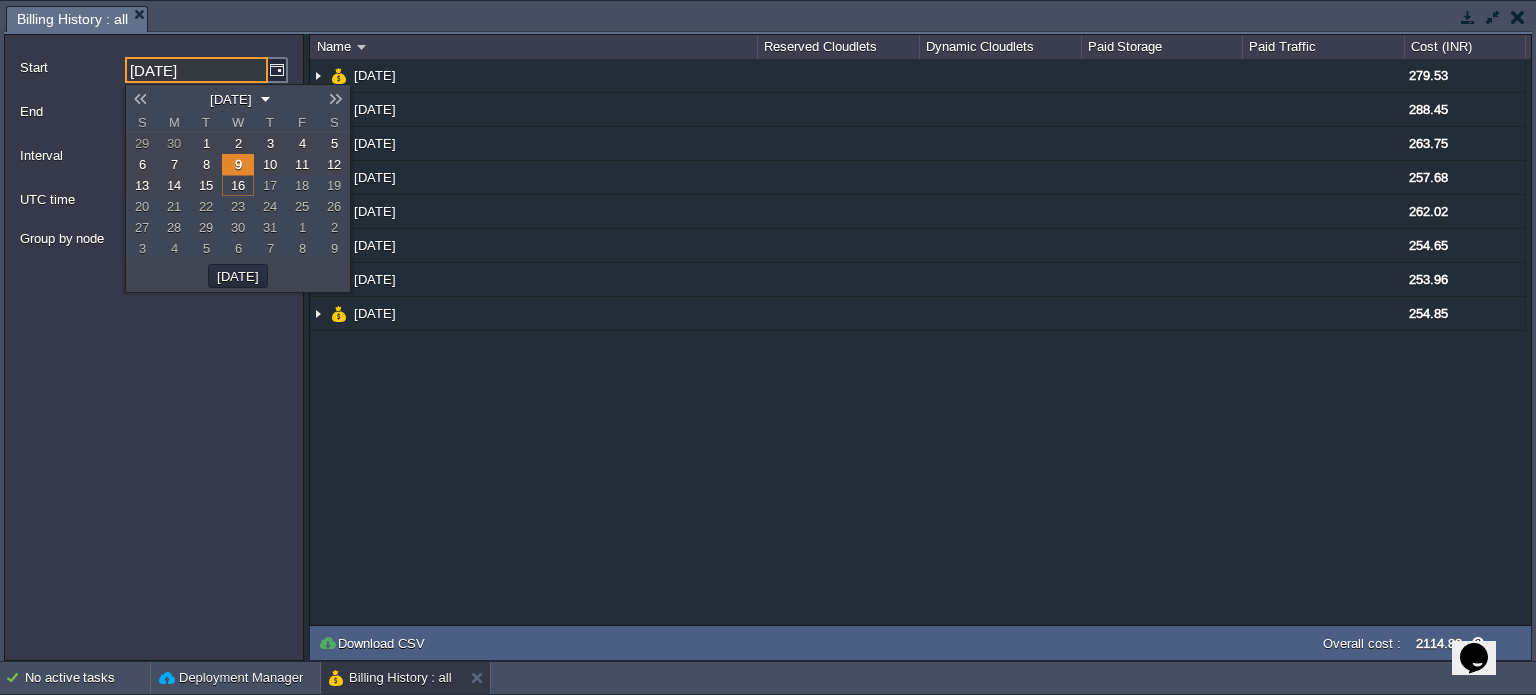 click on "1" at bounding box center [206, 143] 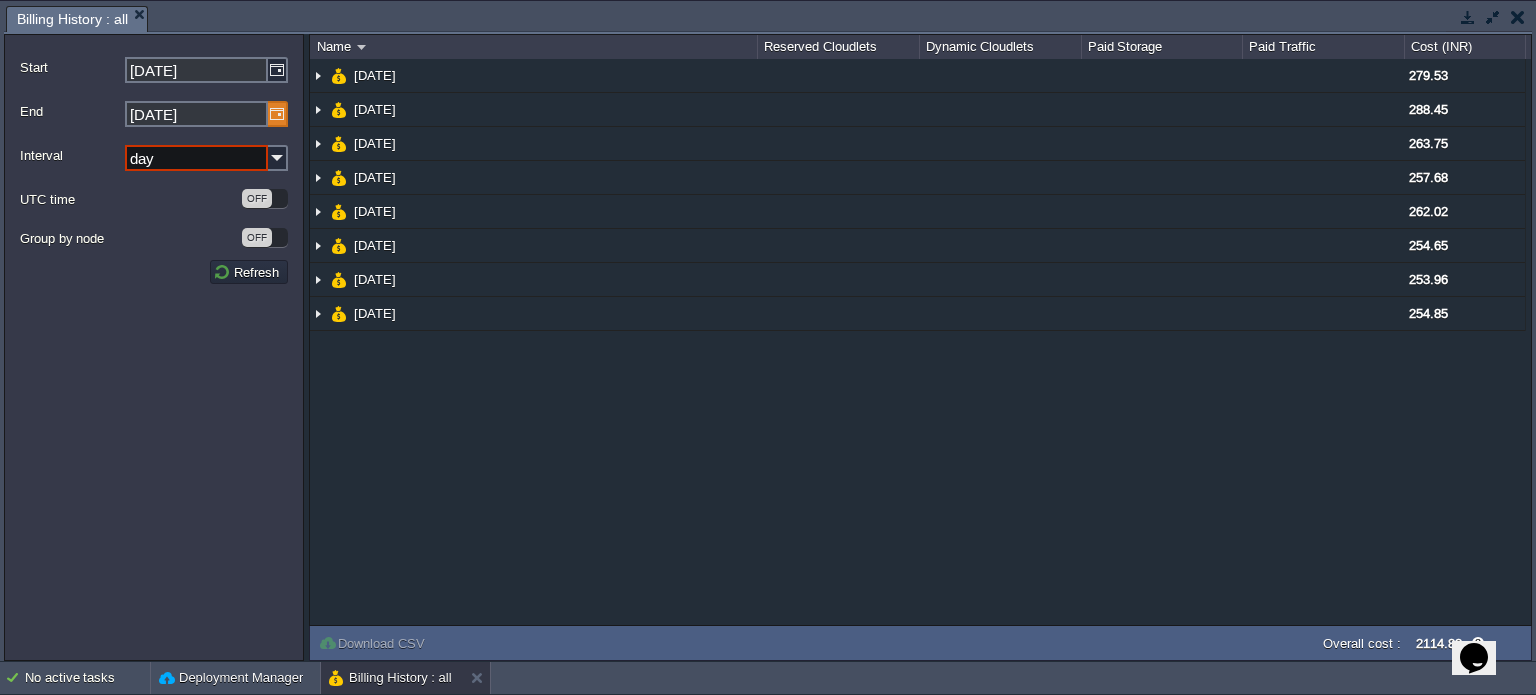 click at bounding box center [278, 114] 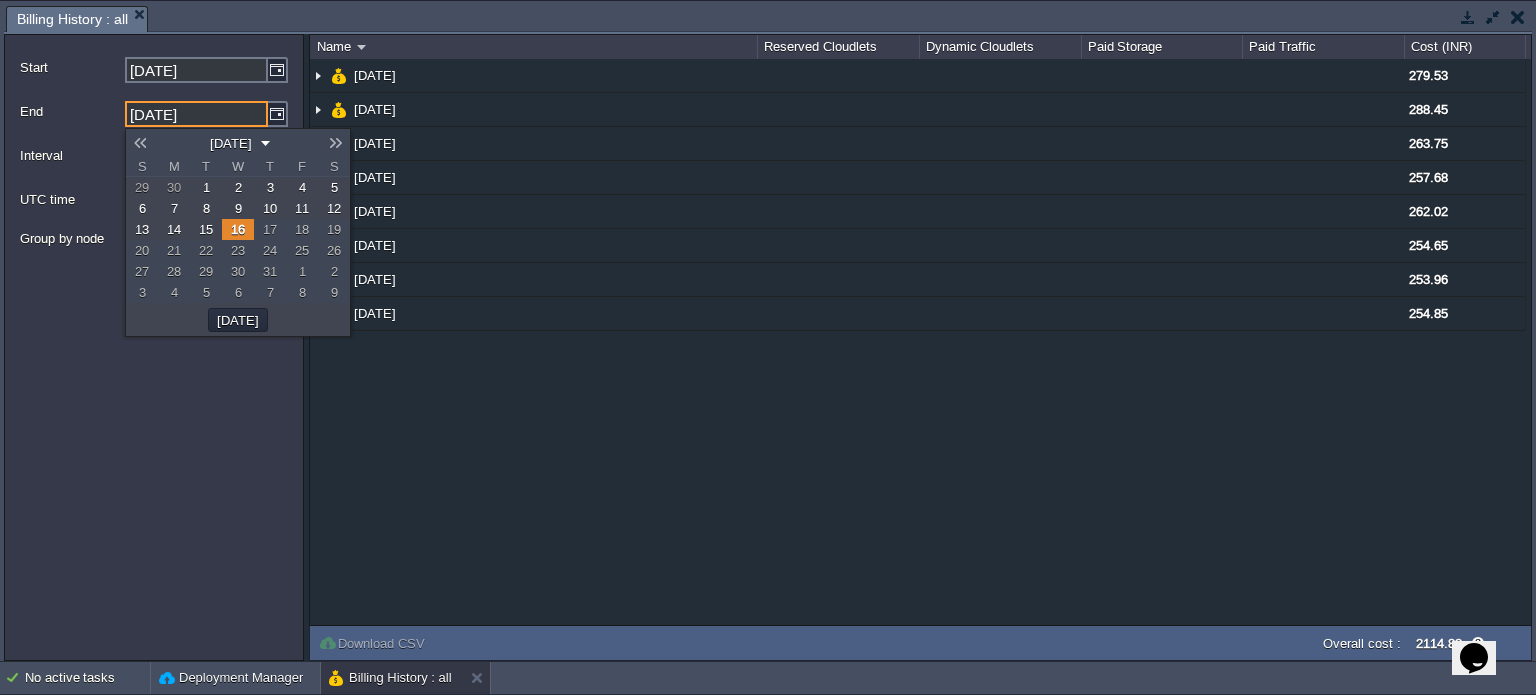 click on "16" at bounding box center (238, 229) 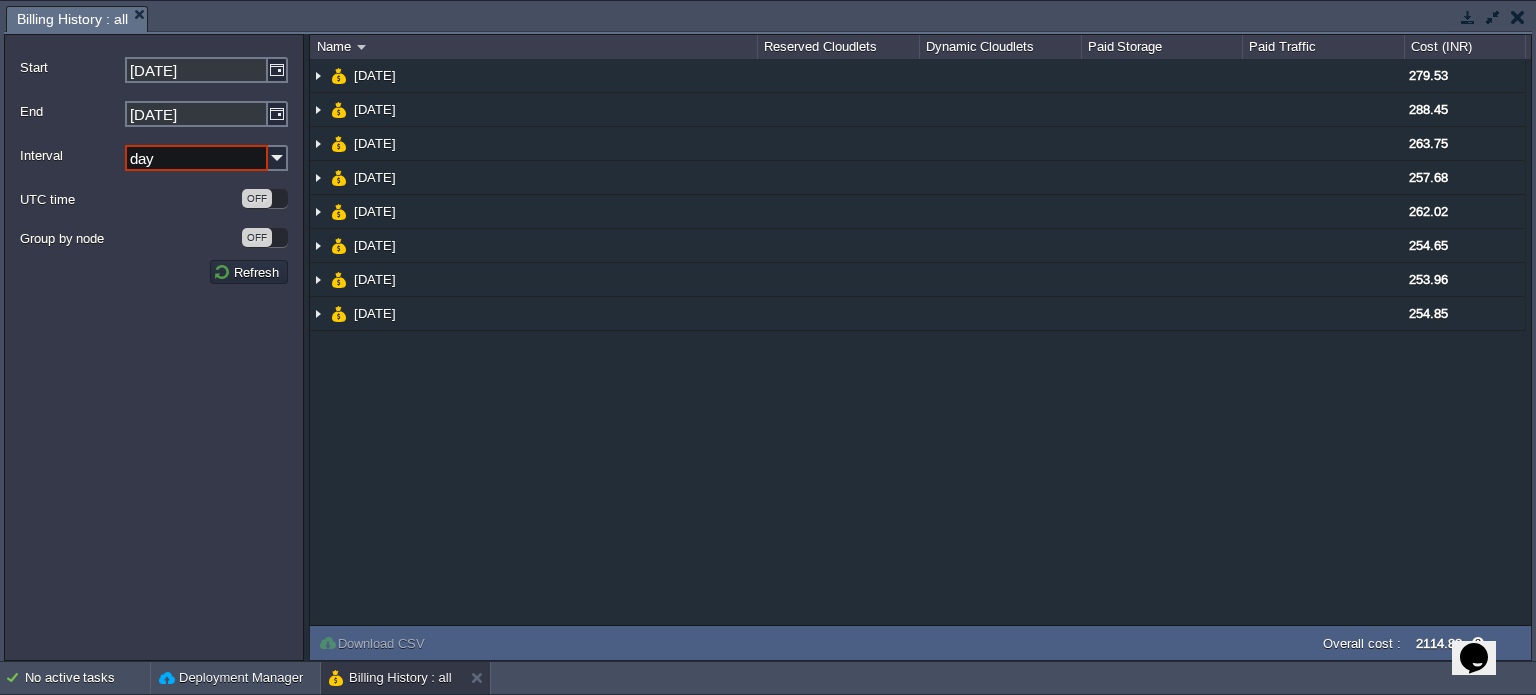 click on "Start 01-07-2025 End 16-07-2025 Interval day UTC time OFF Group by node OFF Refresh" at bounding box center (154, 347) 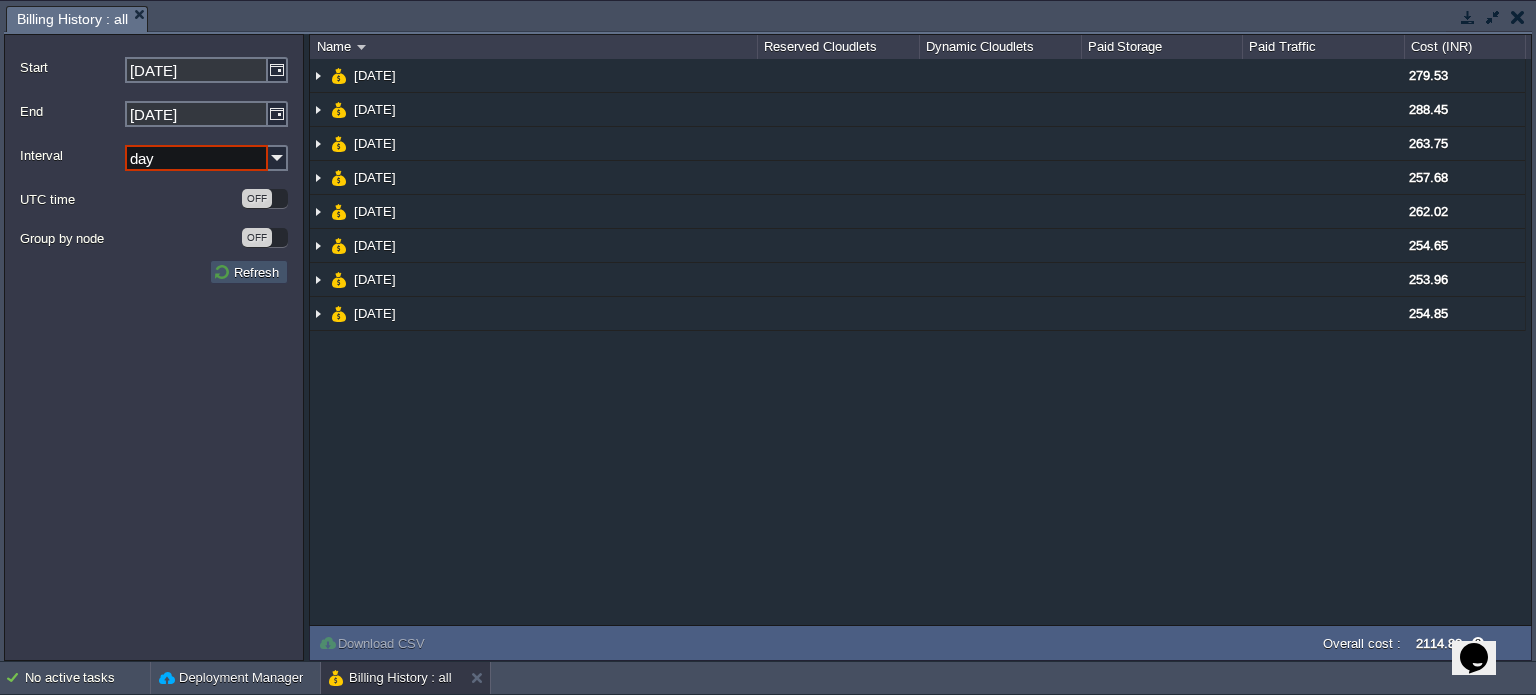 click on "Refresh" at bounding box center [249, 272] 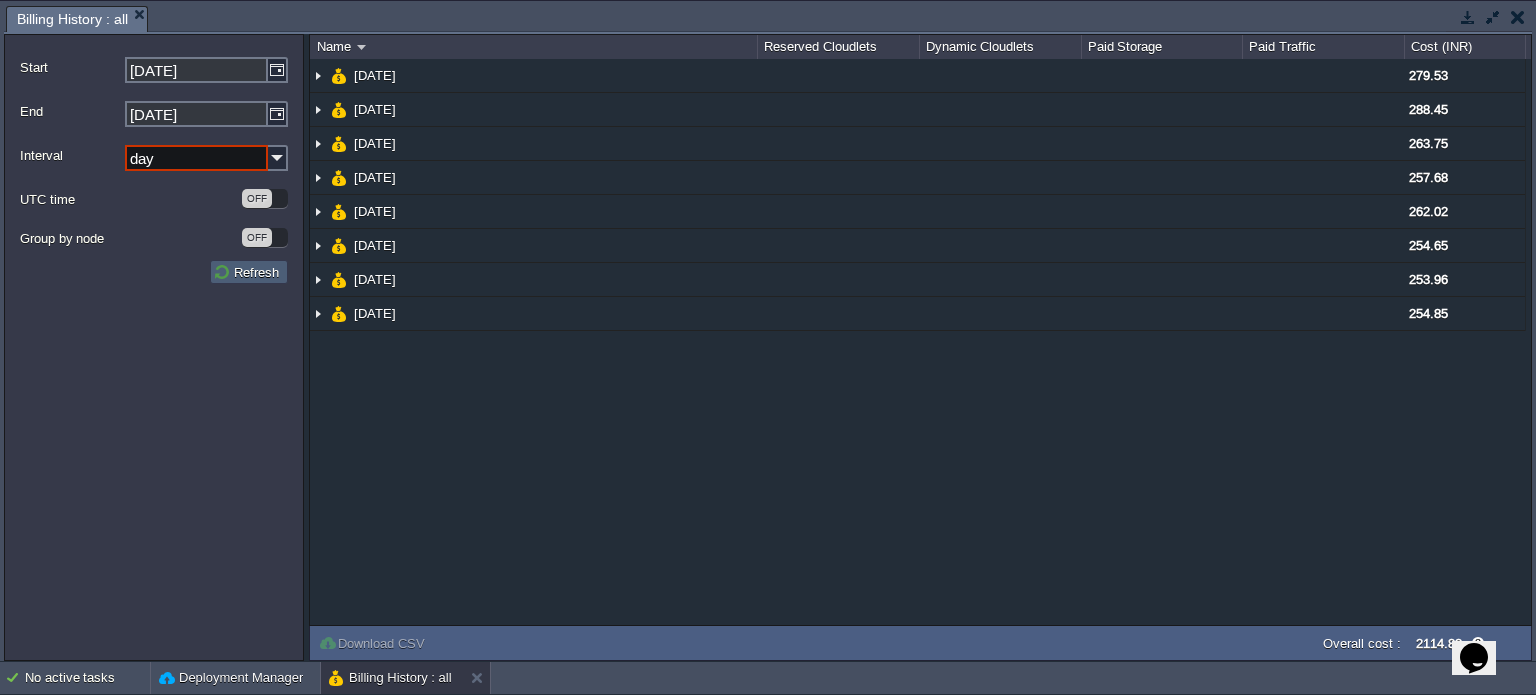 click on "Refresh" at bounding box center (249, 272) 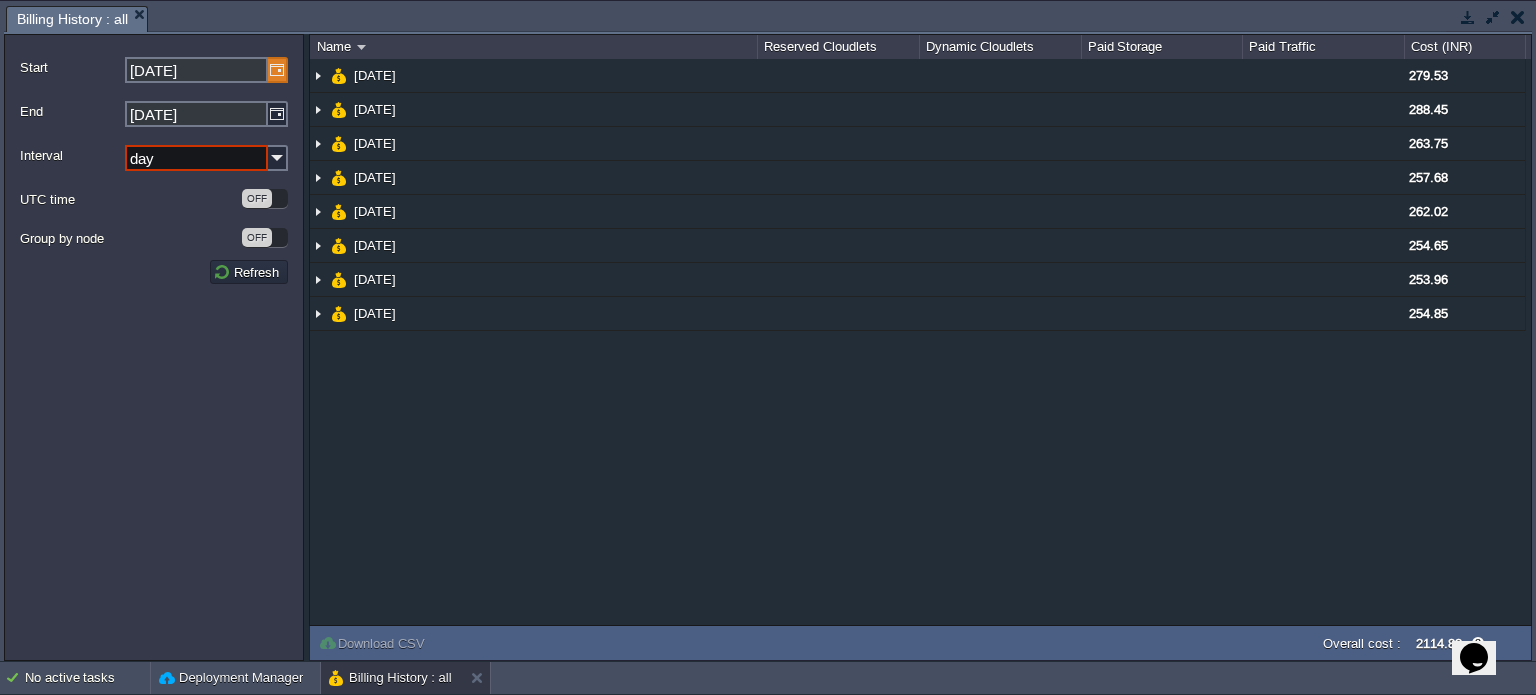 click at bounding box center (278, 70) 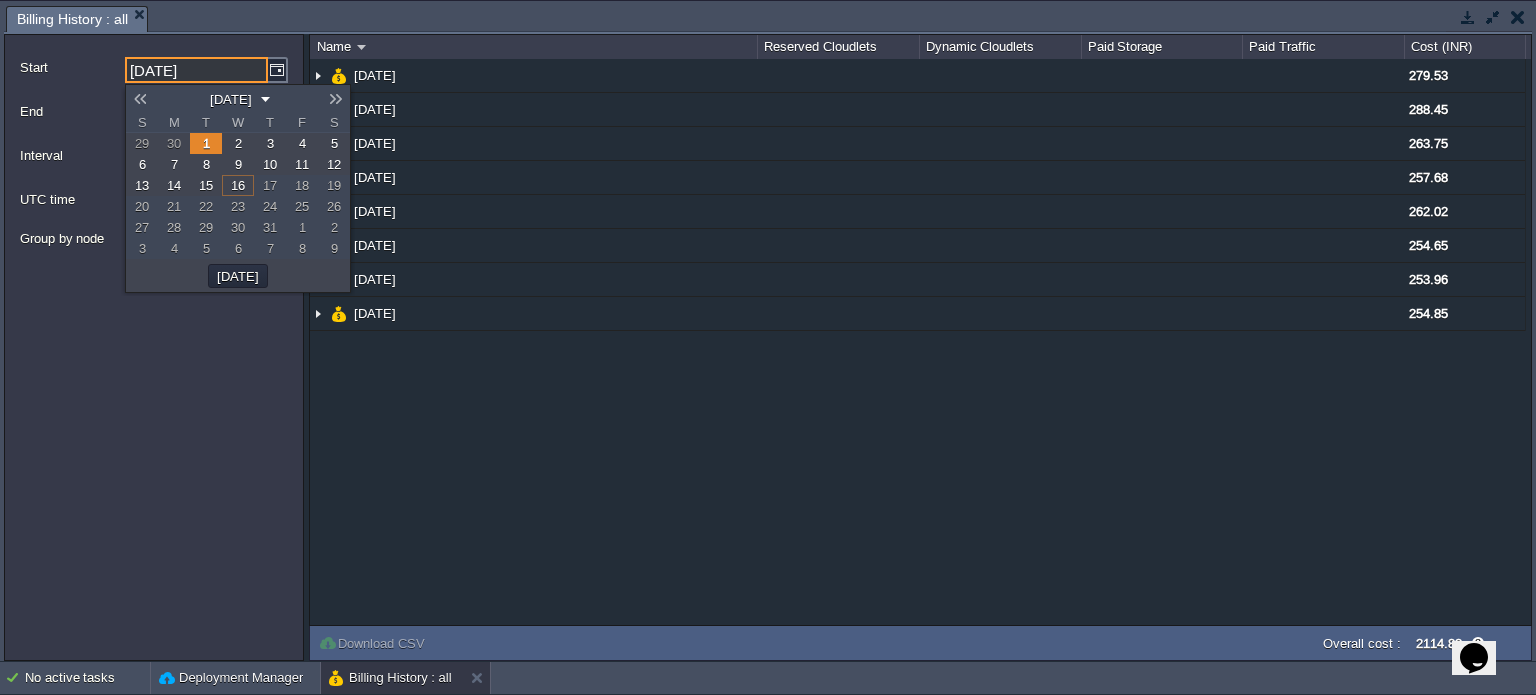 click on "8" at bounding box center (206, 164) 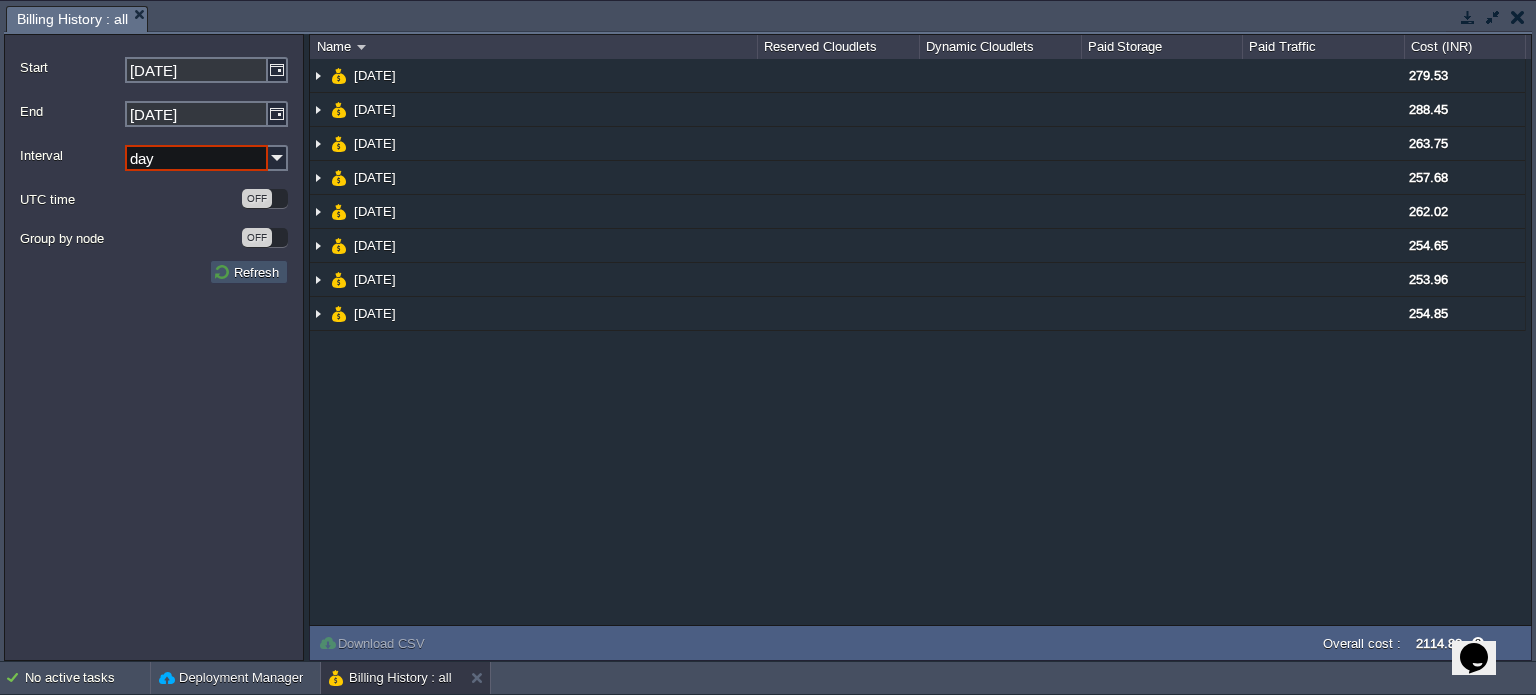 click on "Refresh" at bounding box center (249, 272) 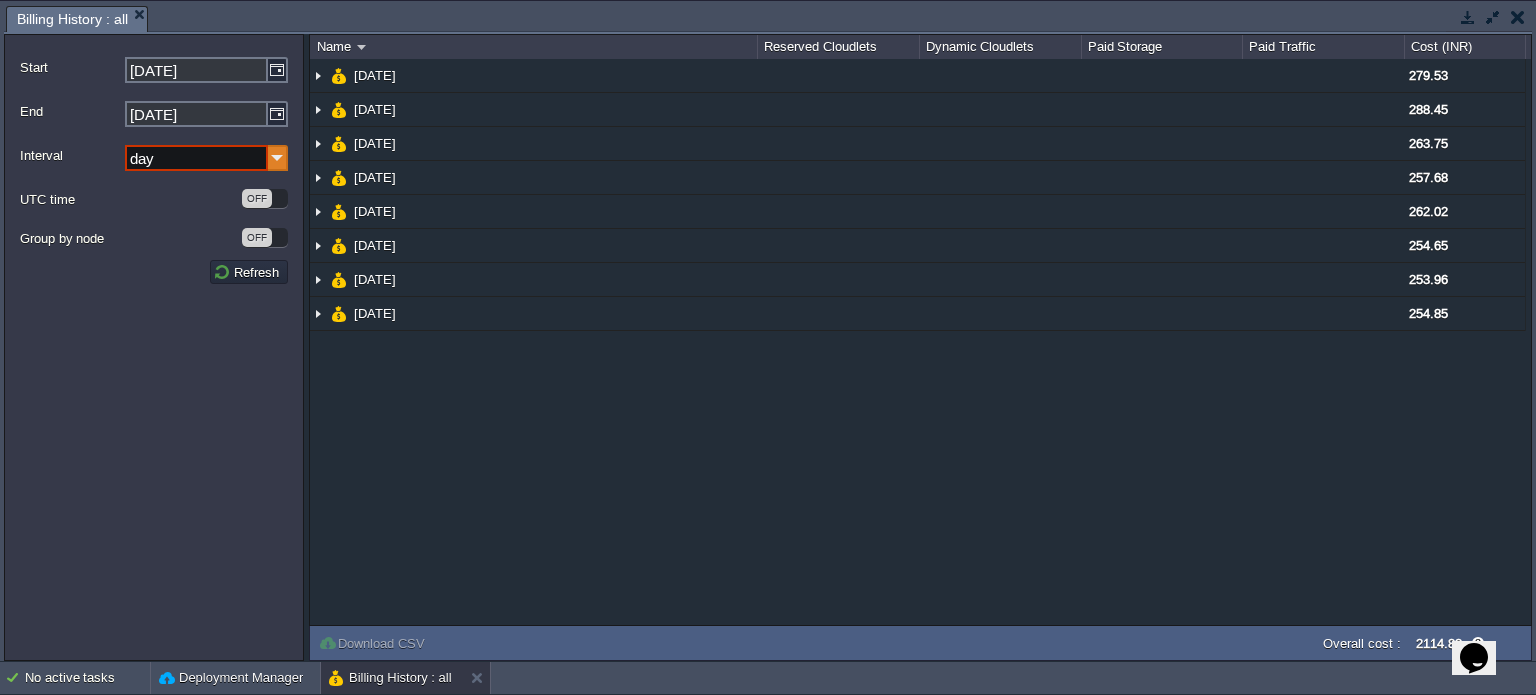 click at bounding box center [278, 158] 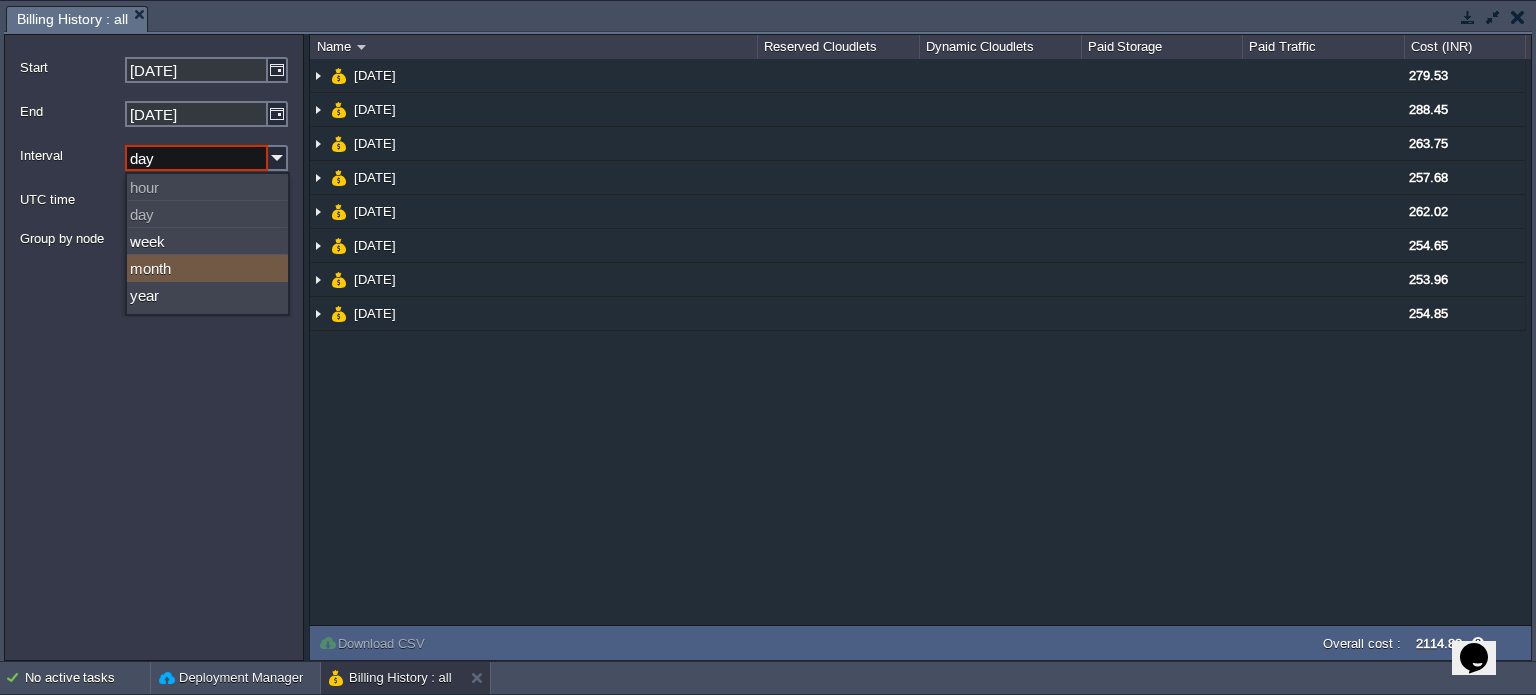 click on "month" at bounding box center [207, 268] 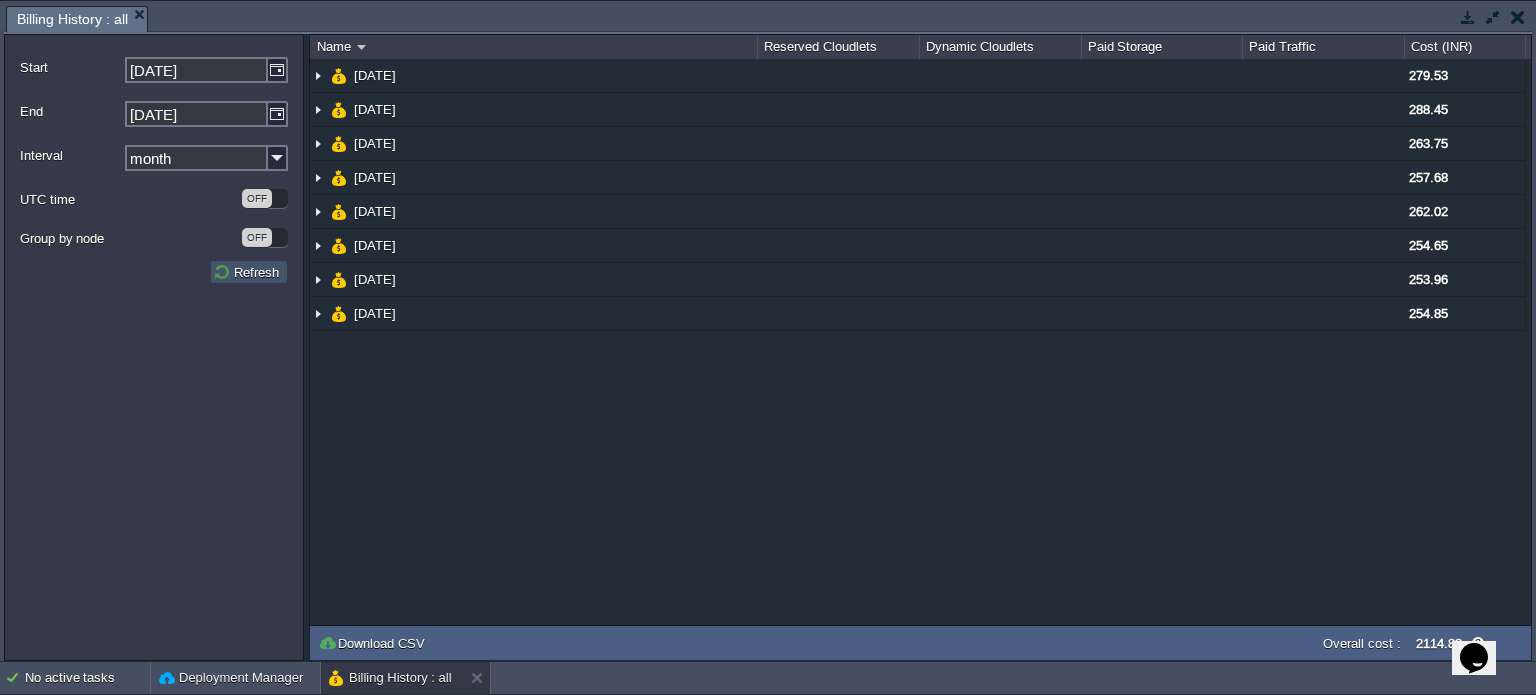 click on "Refresh" at bounding box center (249, 272) 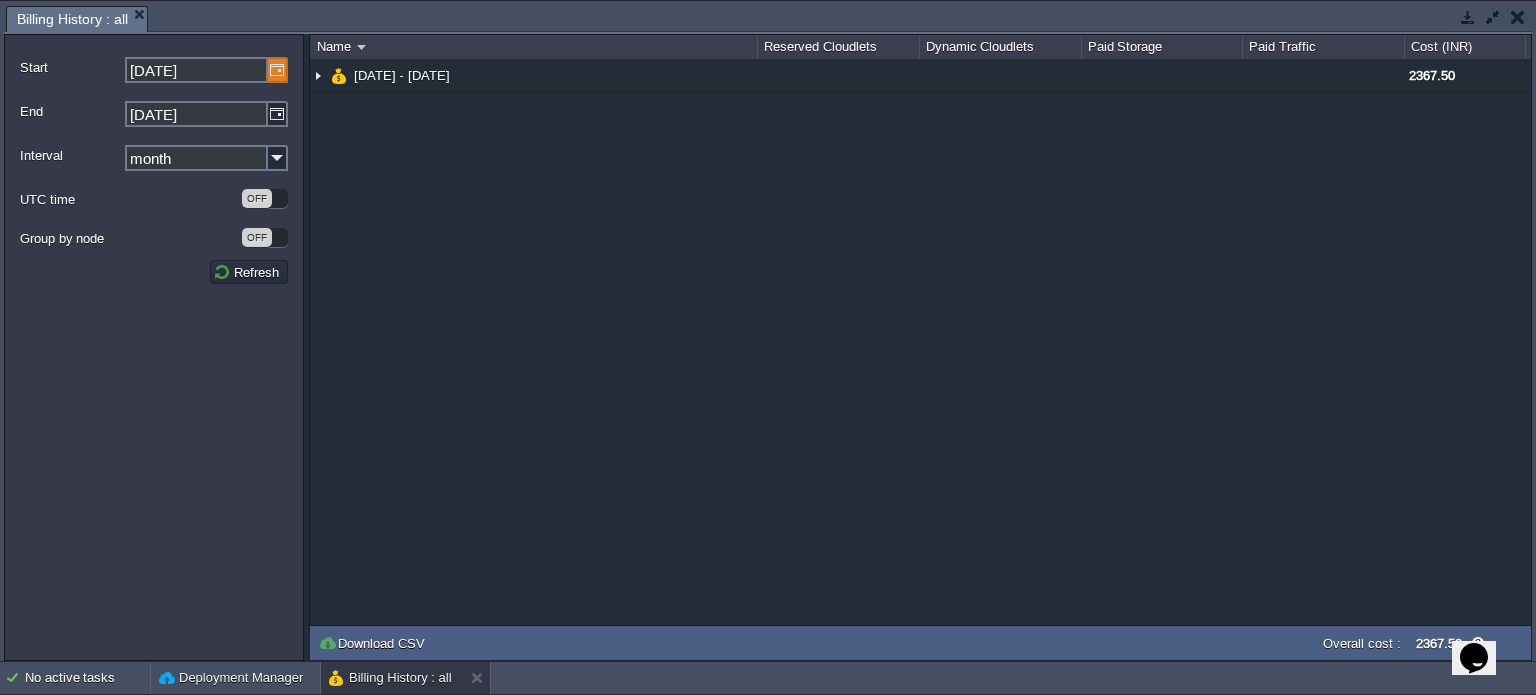 click at bounding box center [278, 70] 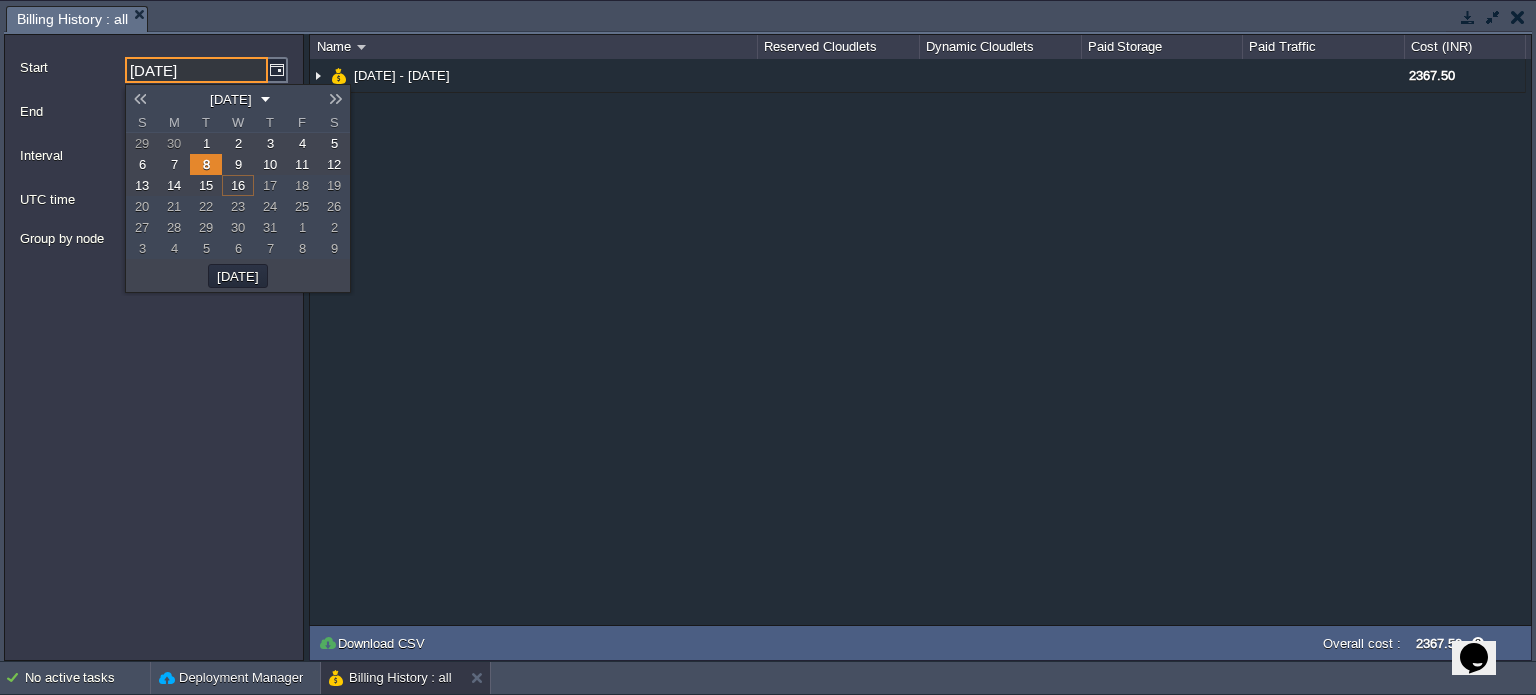 click on "1" at bounding box center [206, 143] 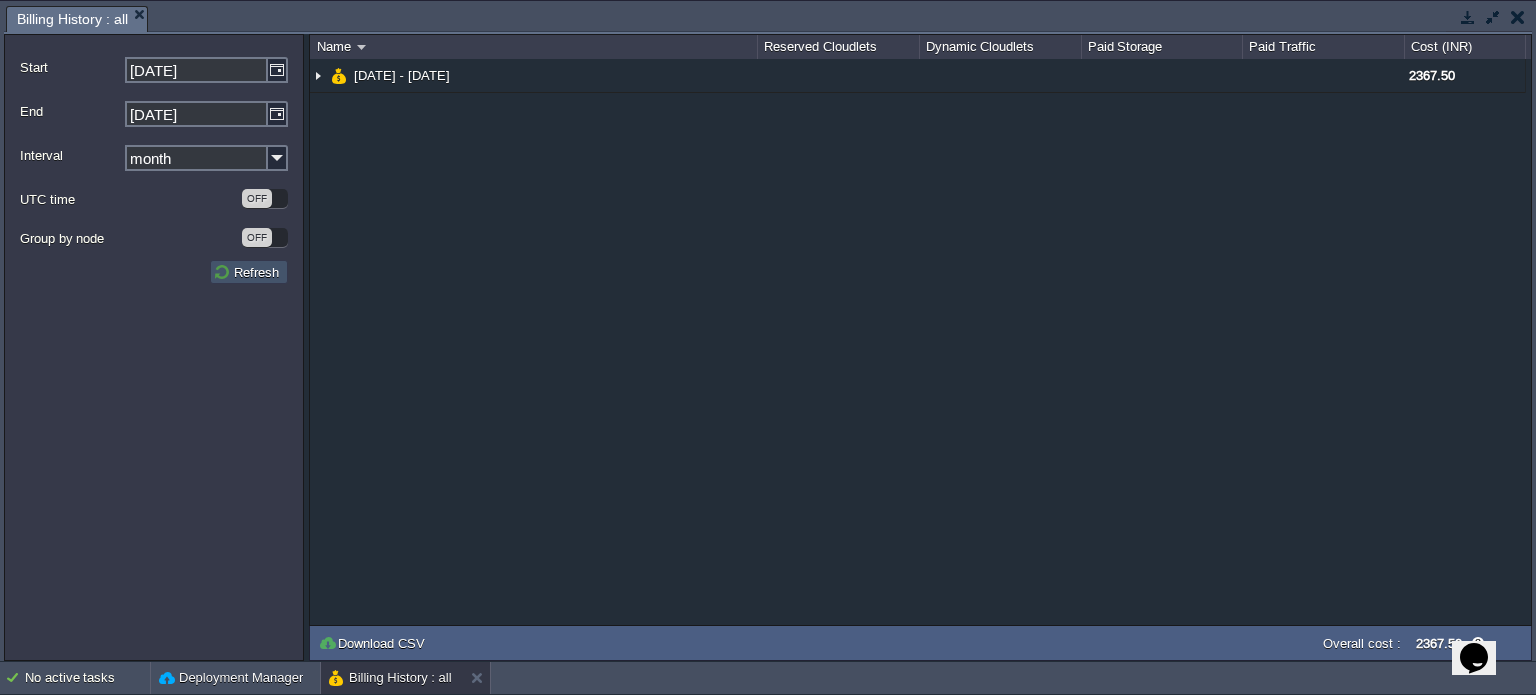 click on "Refresh" at bounding box center (249, 272) 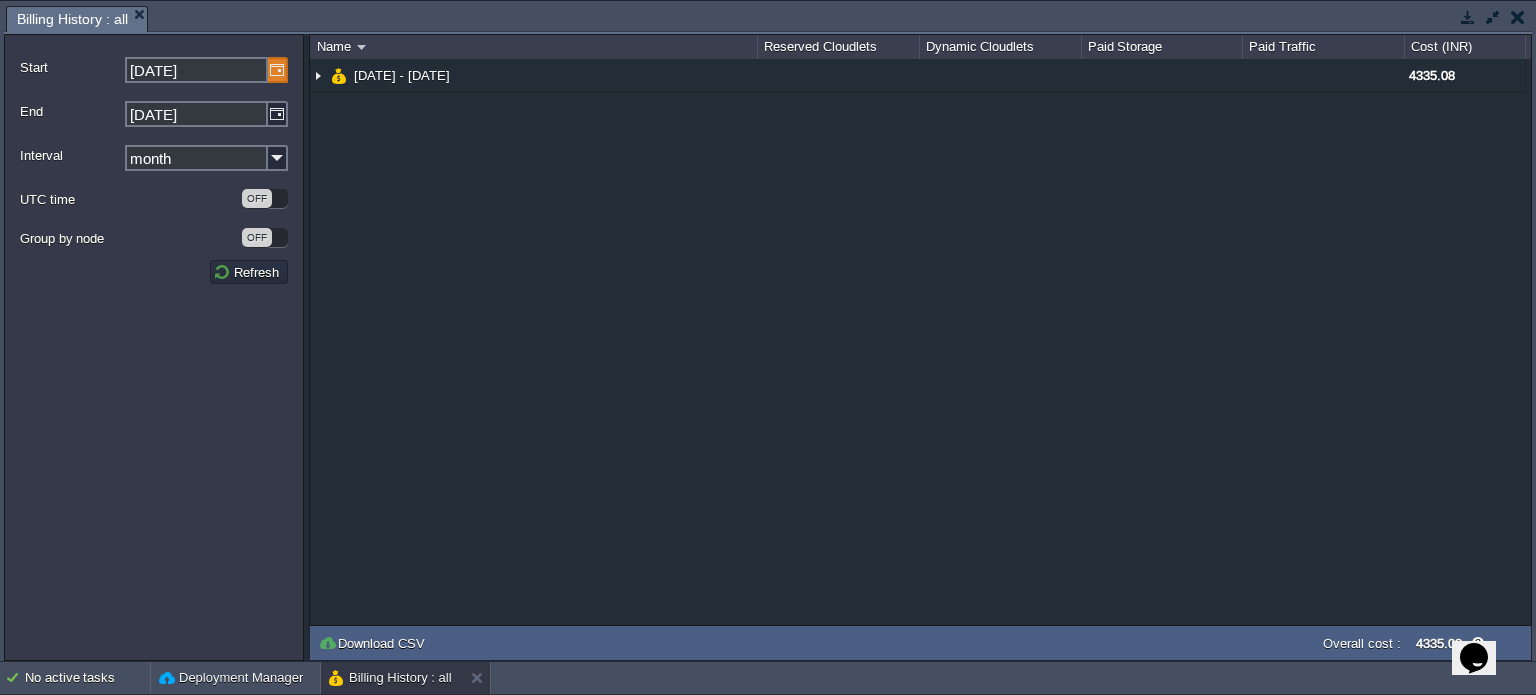 click at bounding box center (278, 70) 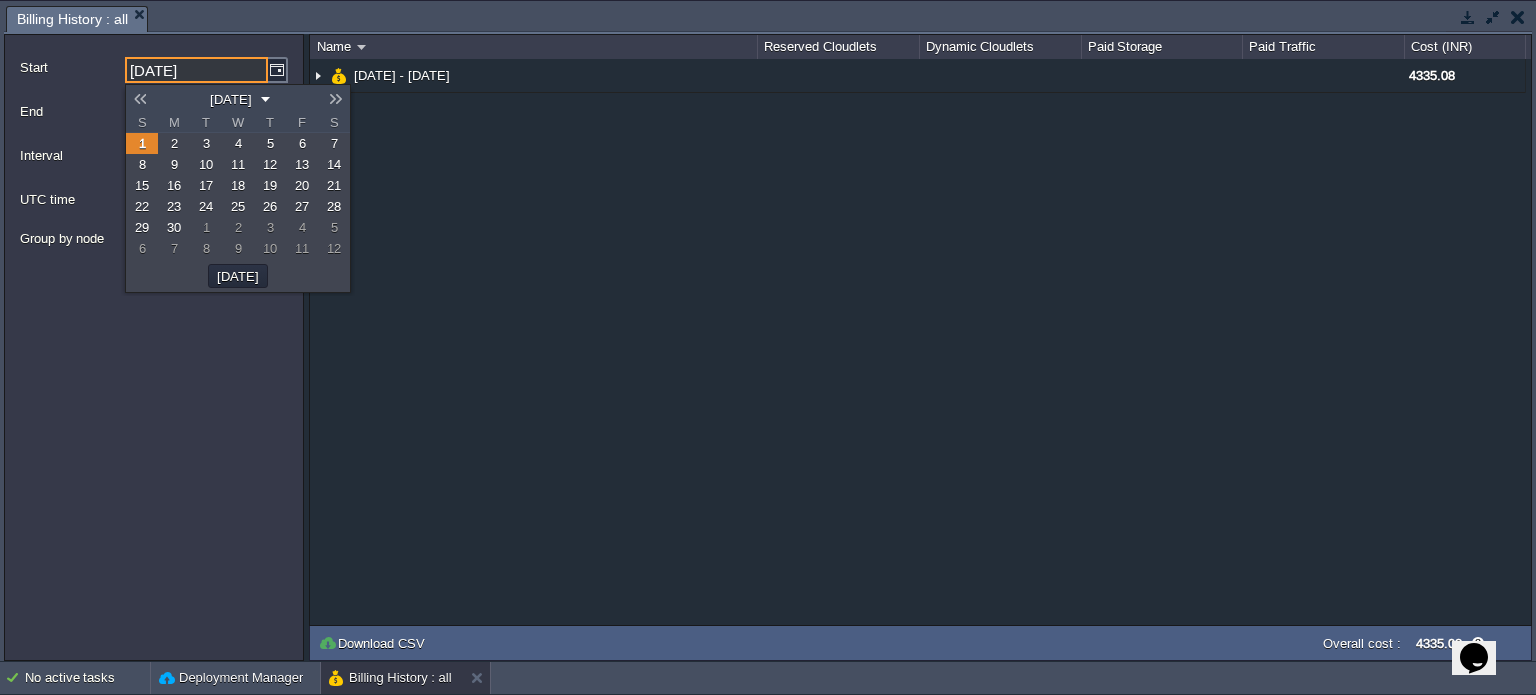 click at bounding box center (140, 99) 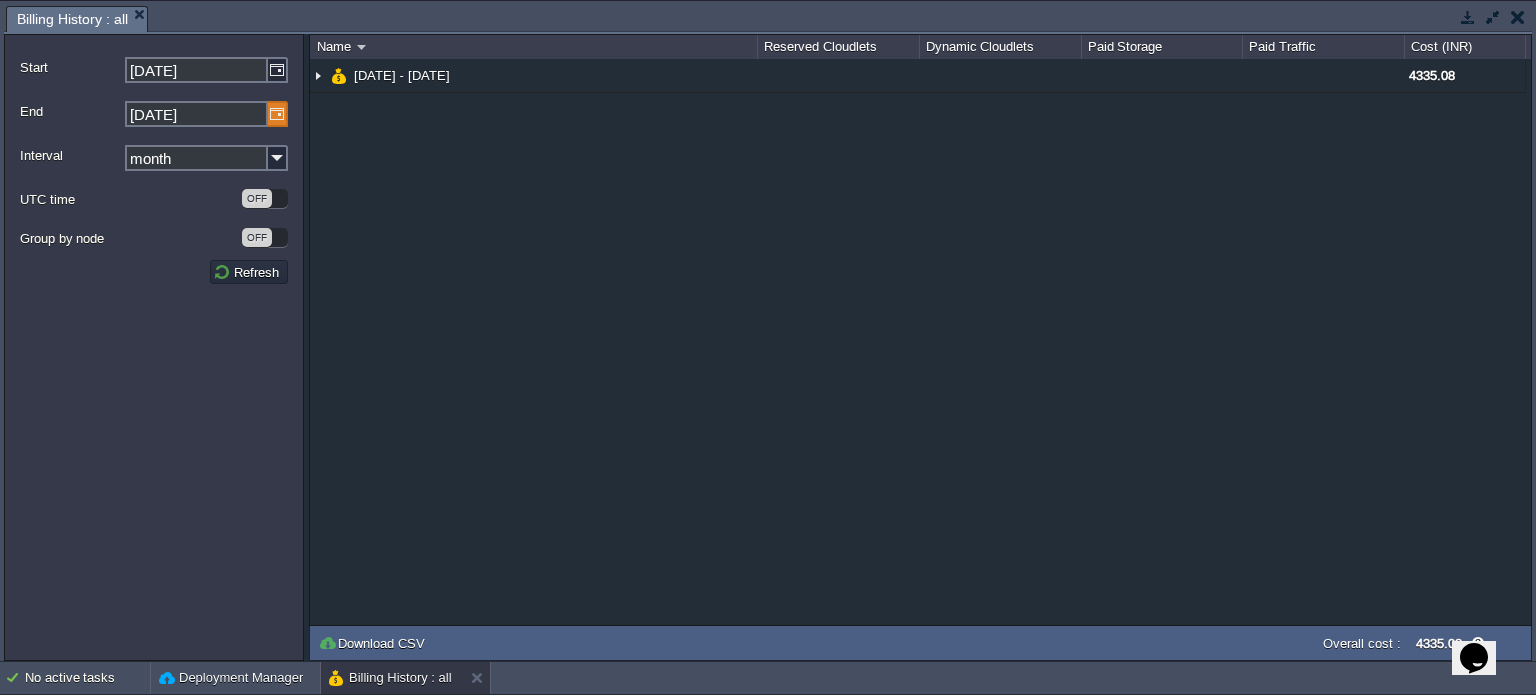 click at bounding box center (278, 114) 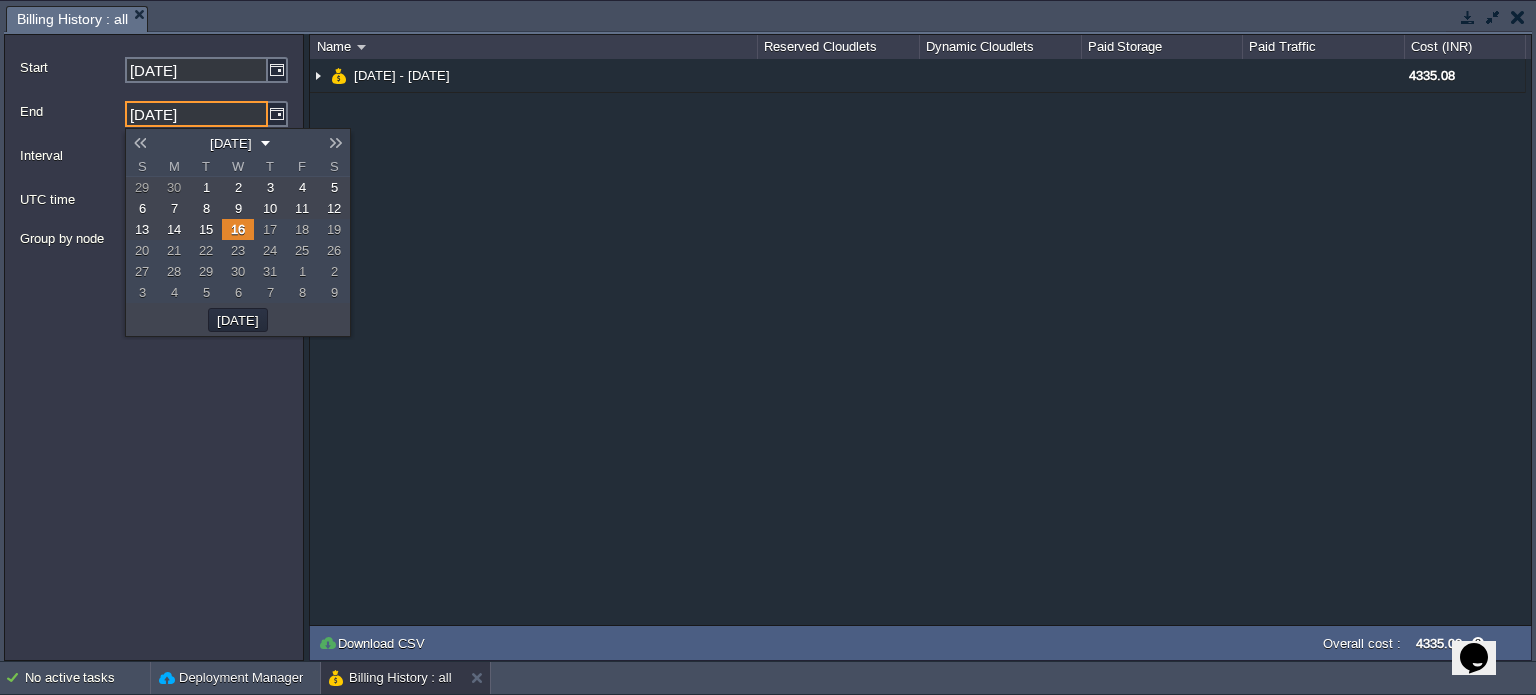 click on "15" at bounding box center (206, 229) 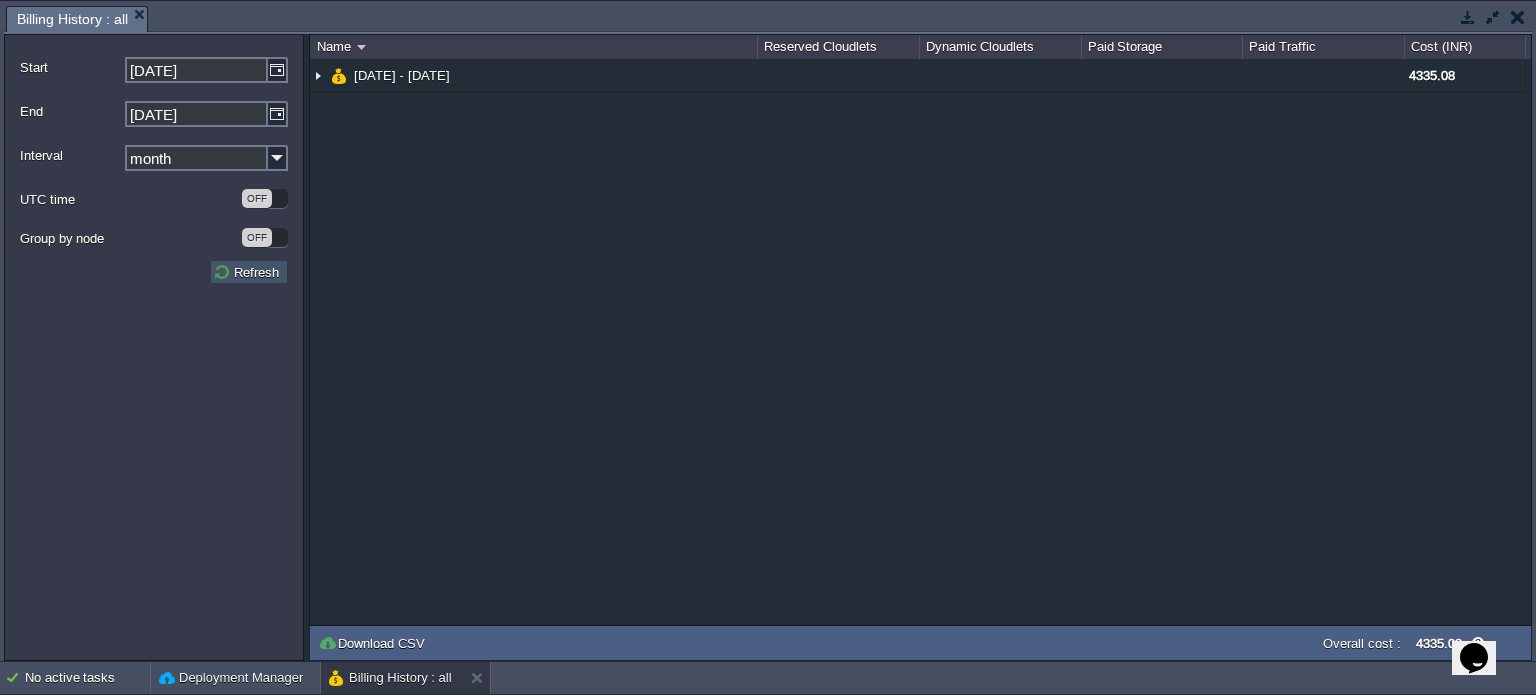 click on "Refresh" at bounding box center (249, 272) 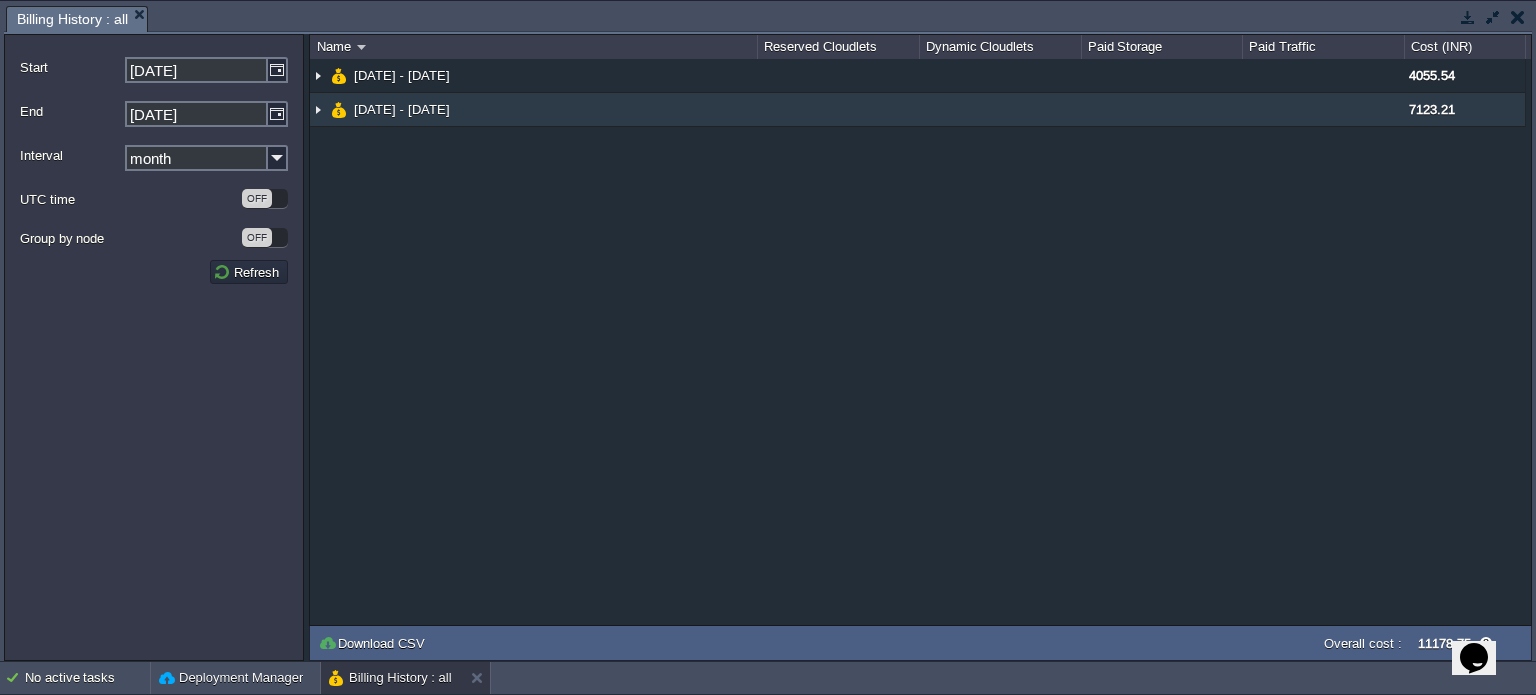 click at bounding box center (318, 109) 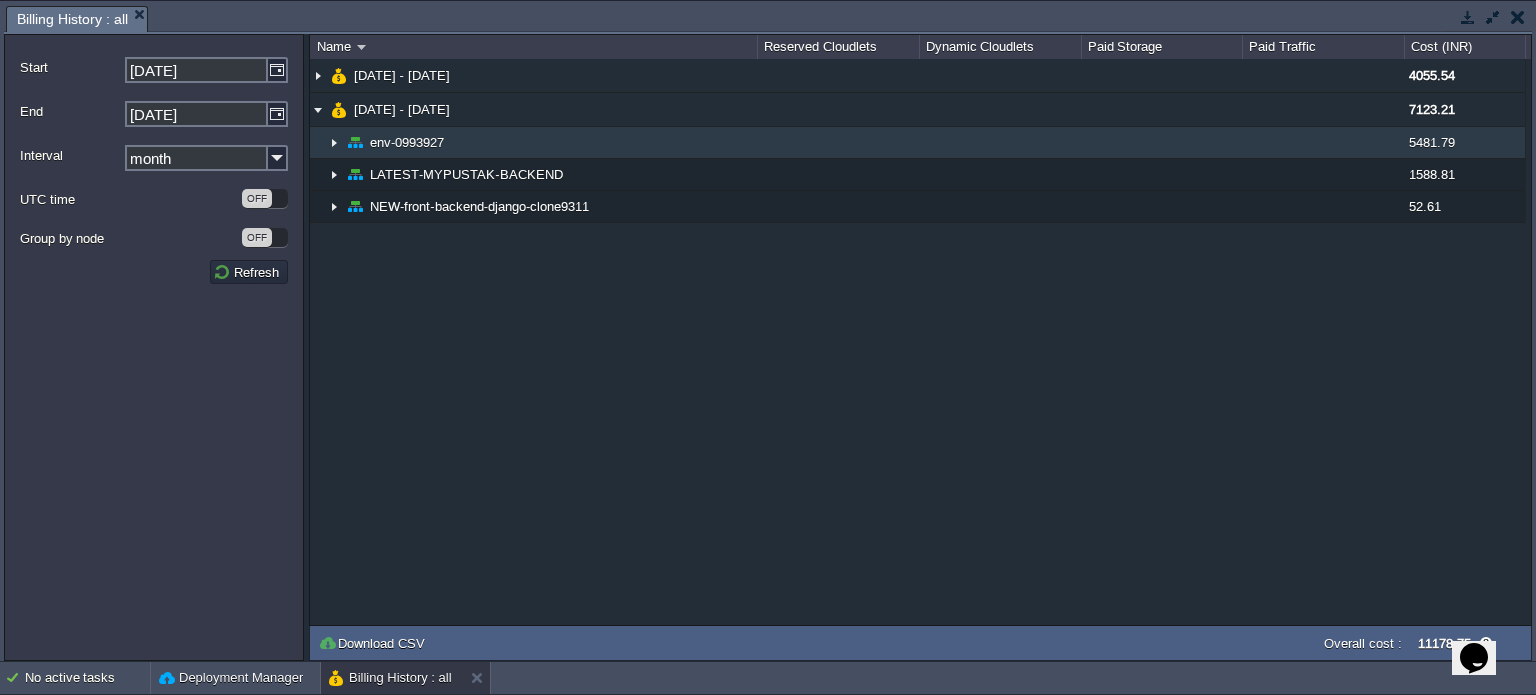 click at bounding box center (334, 142) 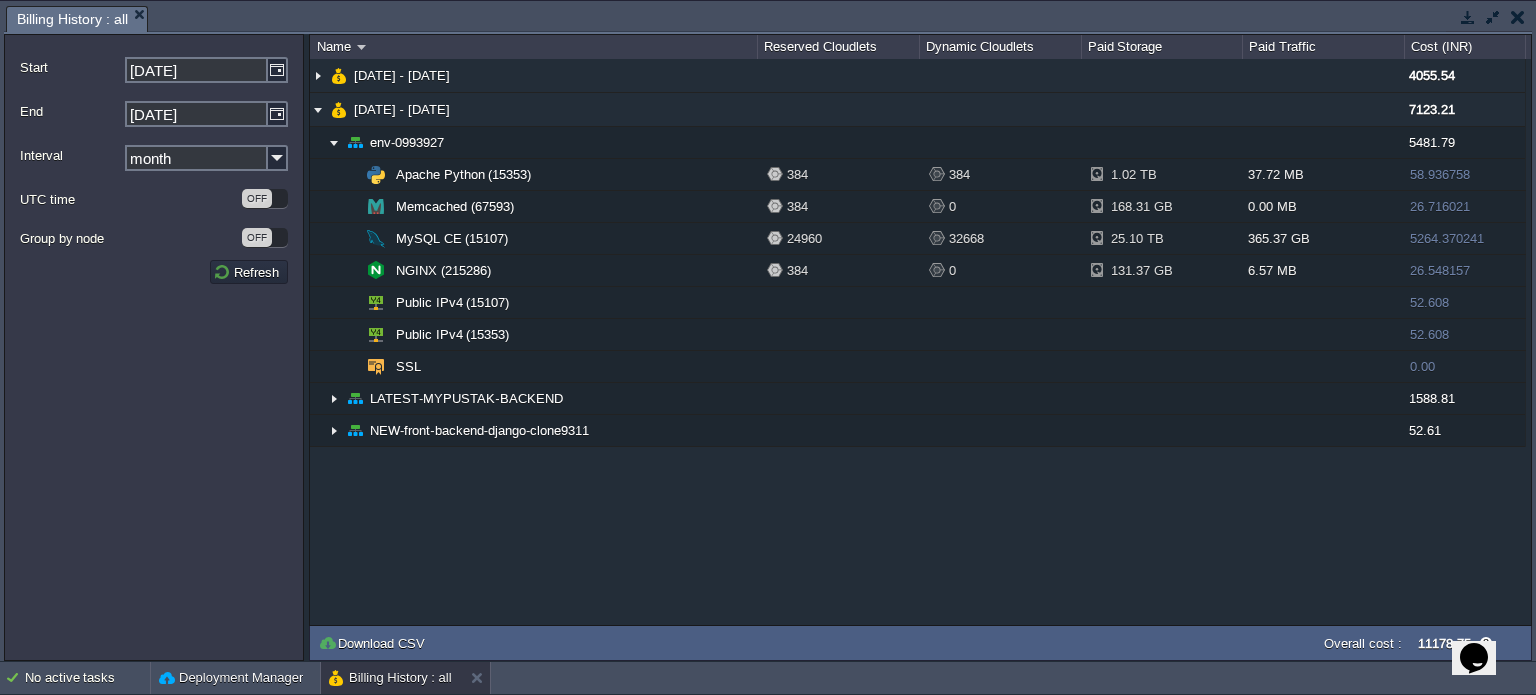click at bounding box center (1518, 17) 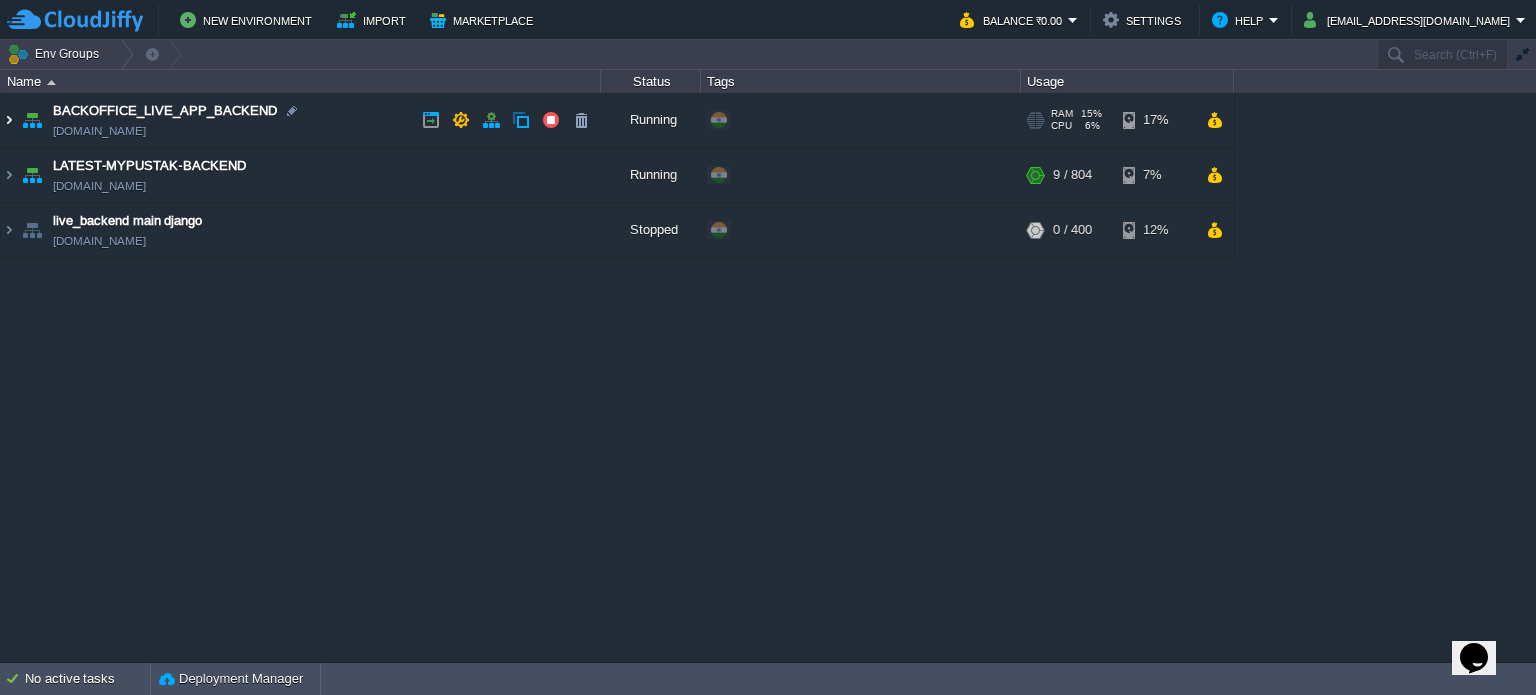click at bounding box center (9, 120) 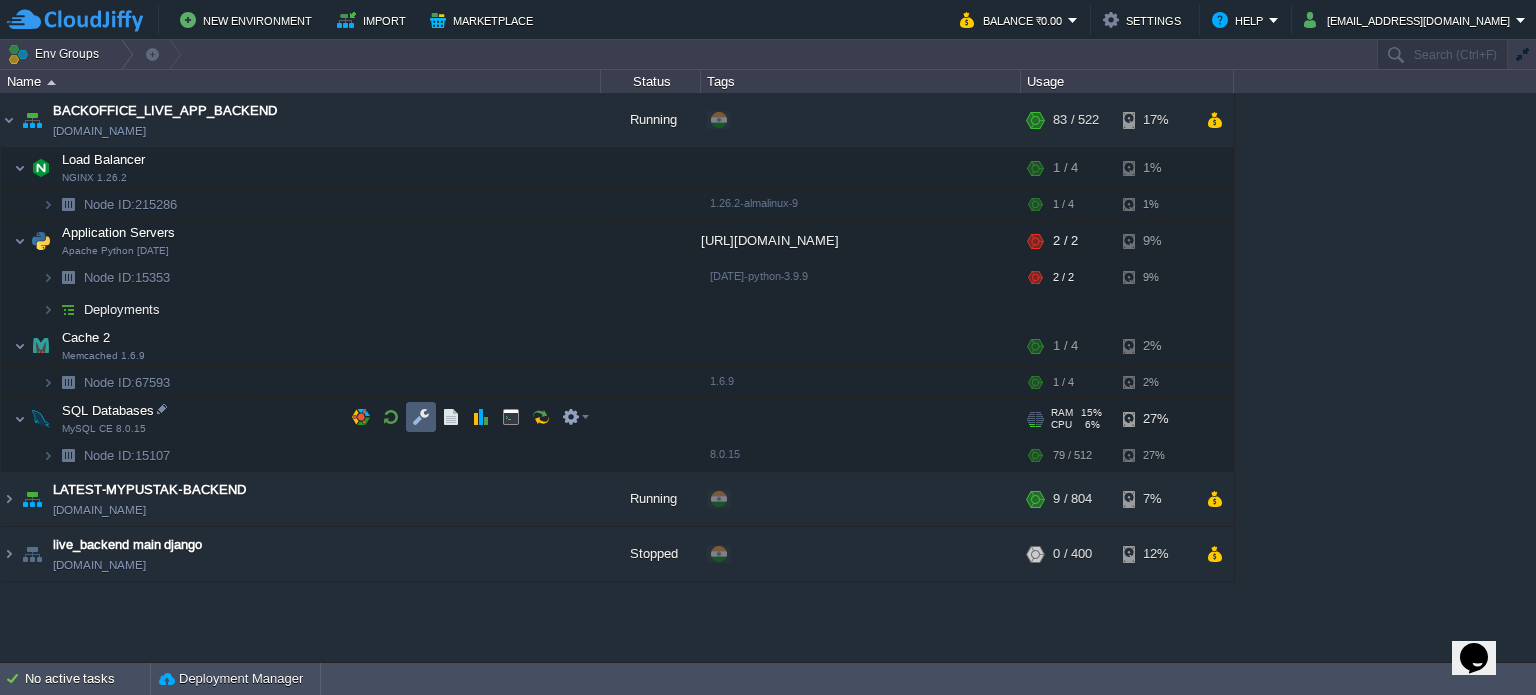 click at bounding box center [421, 417] 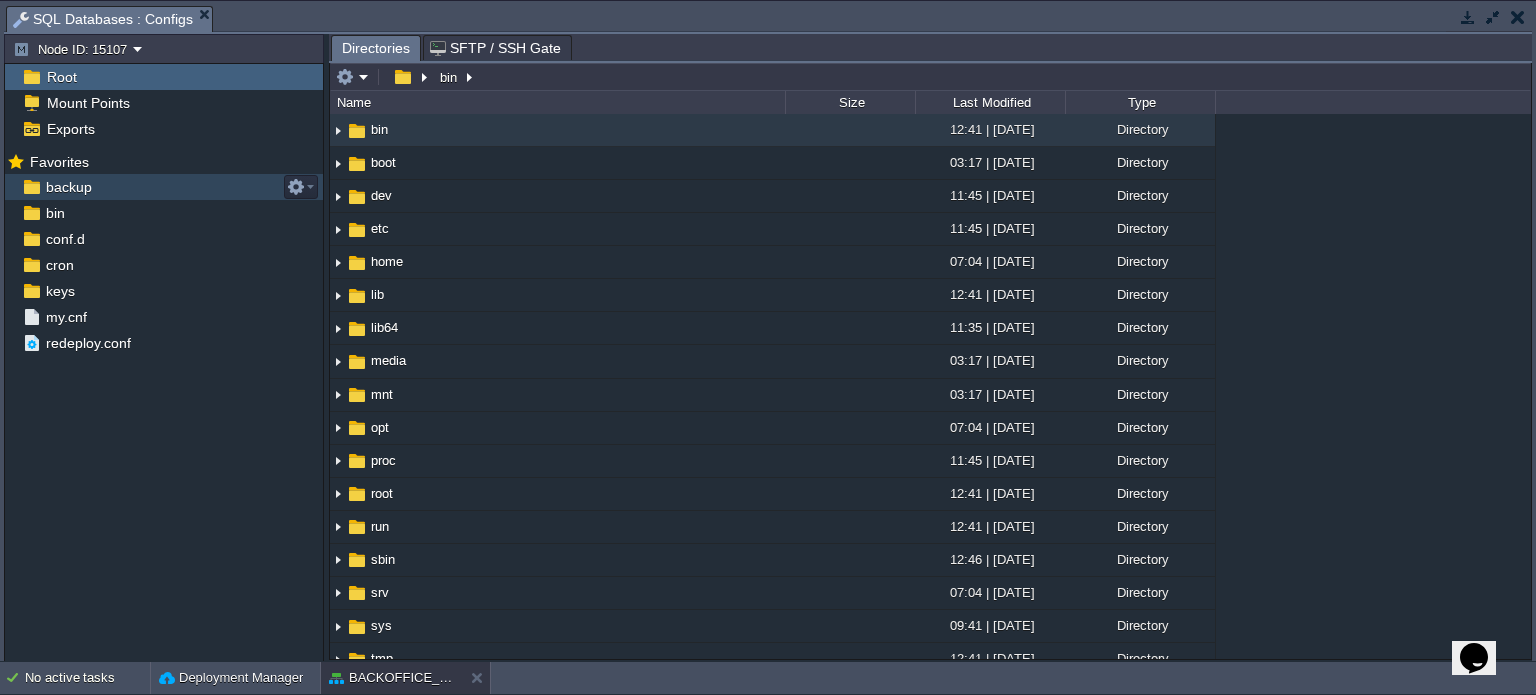 click on "backup" at bounding box center [68, 187] 